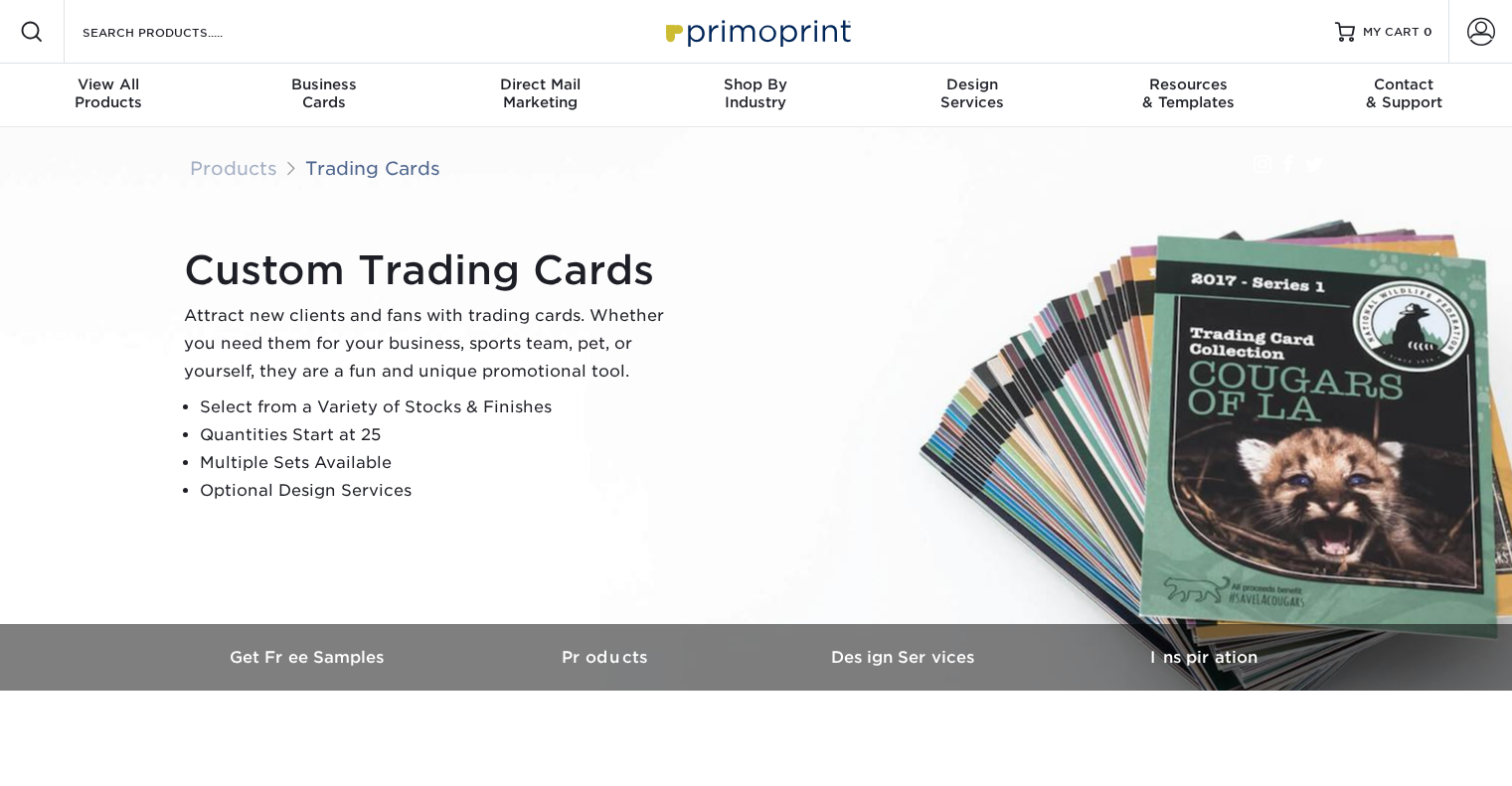 scroll, scrollTop: 0, scrollLeft: 0, axis: both 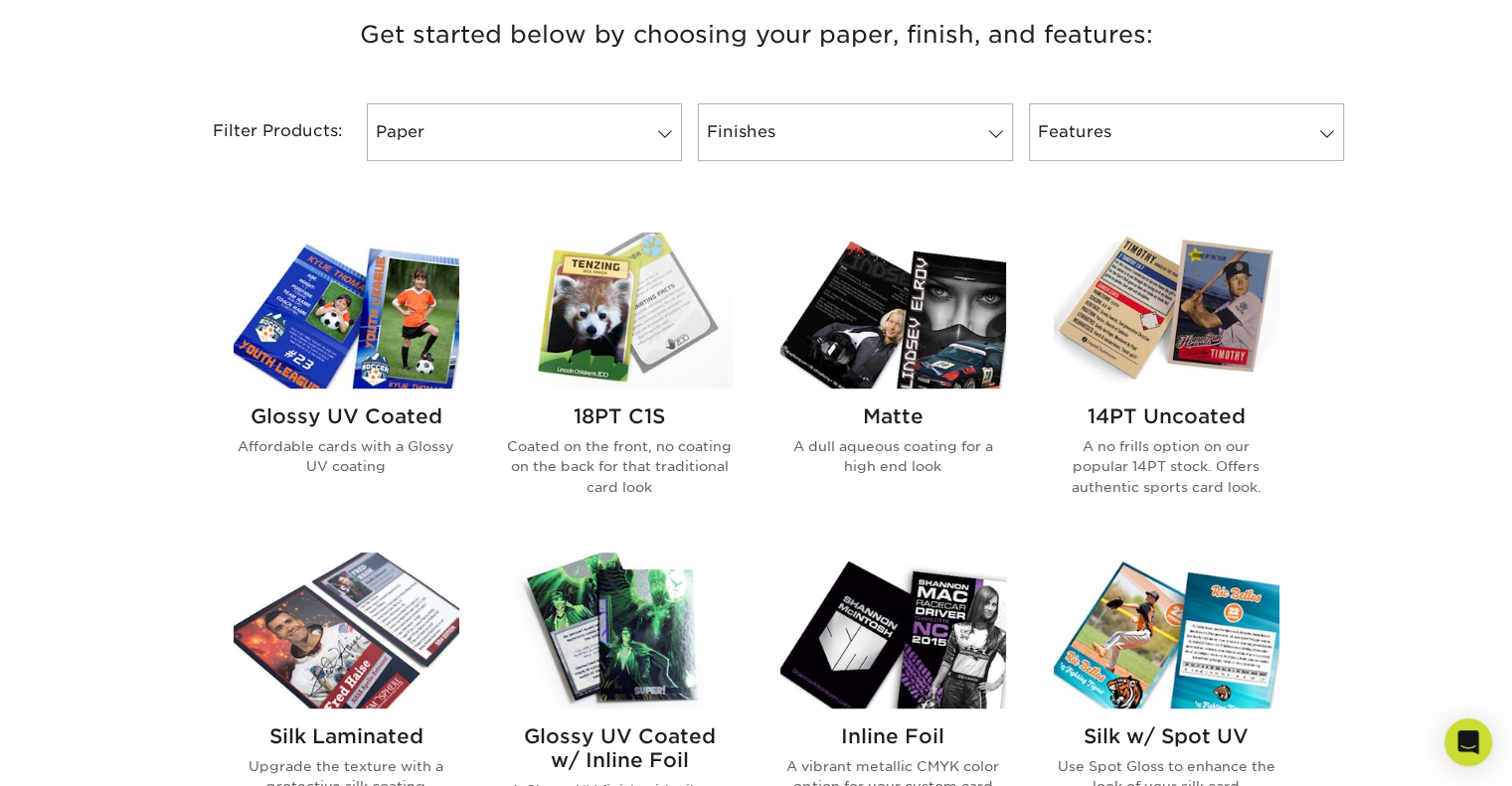 click at bounding box center (346, 310) 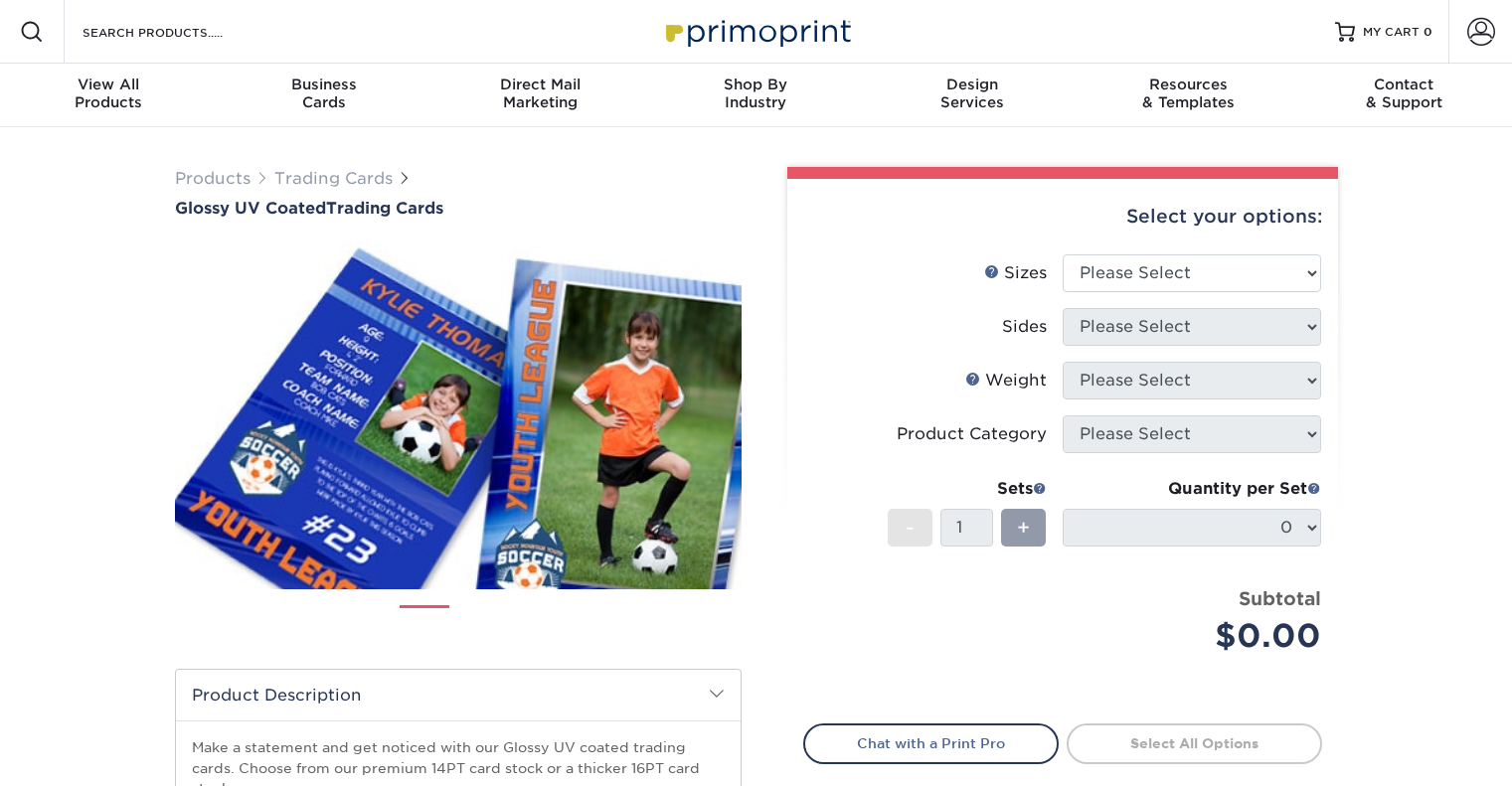 scroll, scrollTop: 0, scrollLeft: 0, axis: both 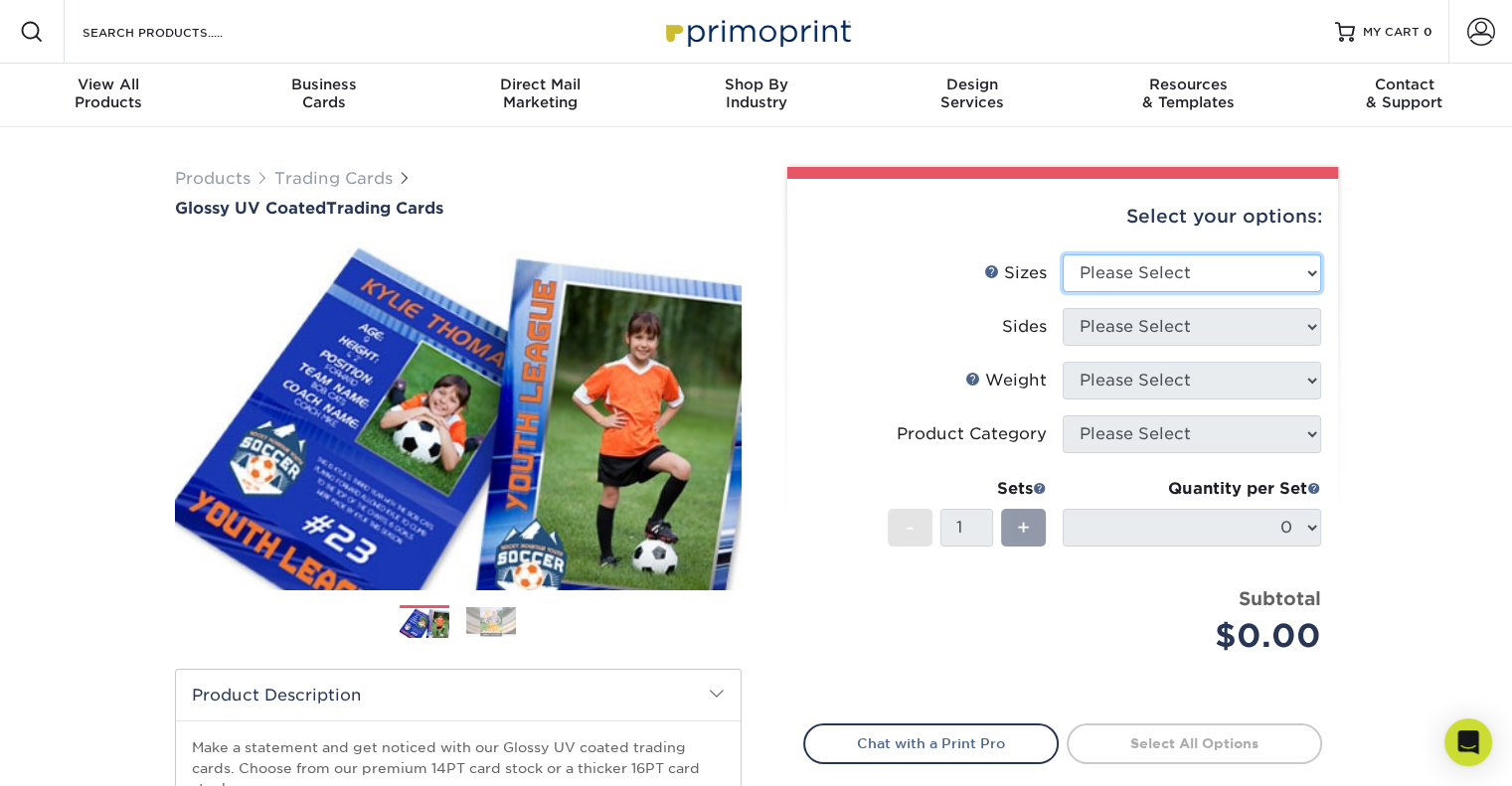 click on "Please Select
2.5" x 3.5"" at bounding box center (1192, 273) 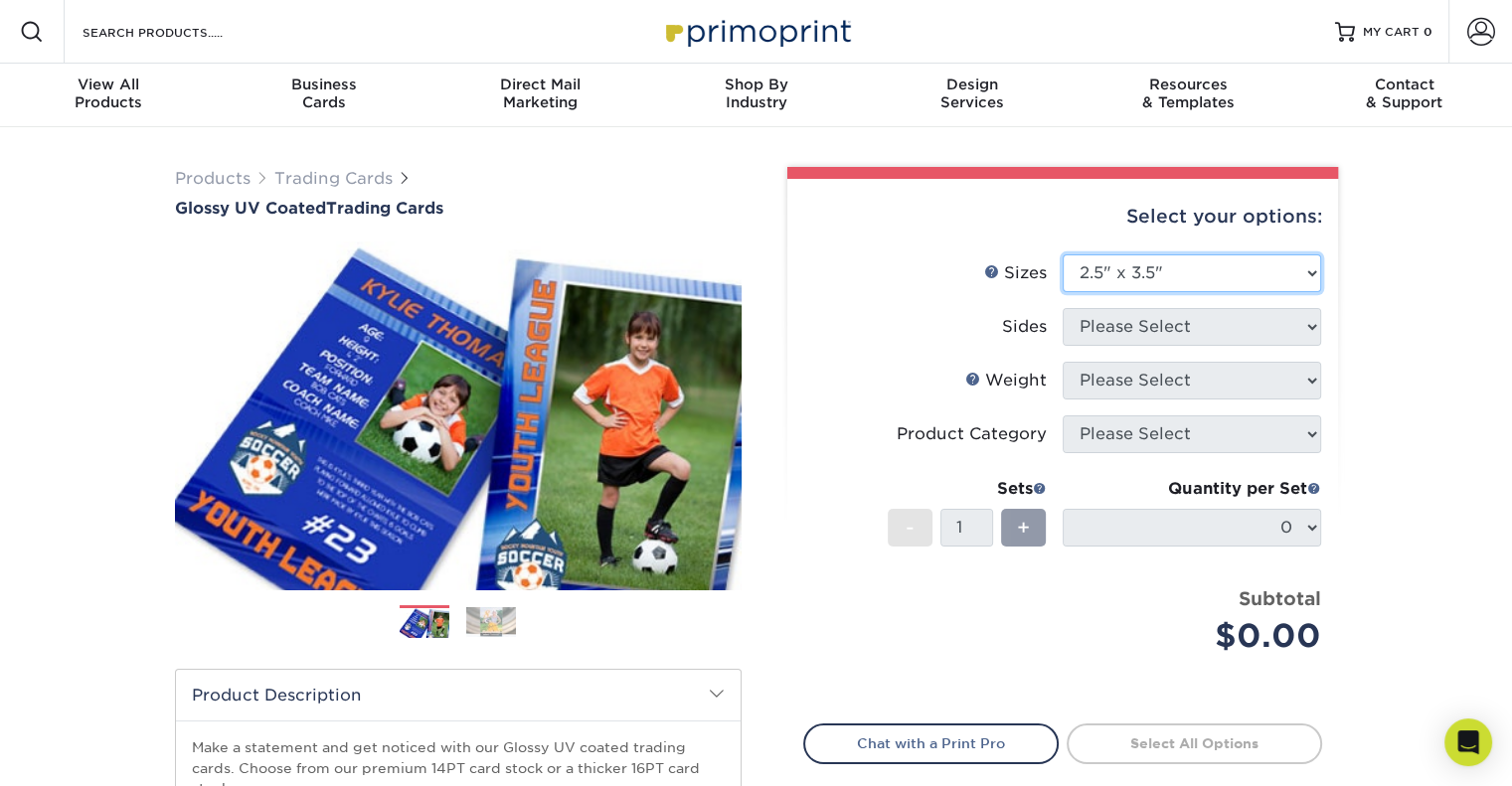 click on "Please Select
2.5" x 3.5"" at bounding box center [1192, 273] 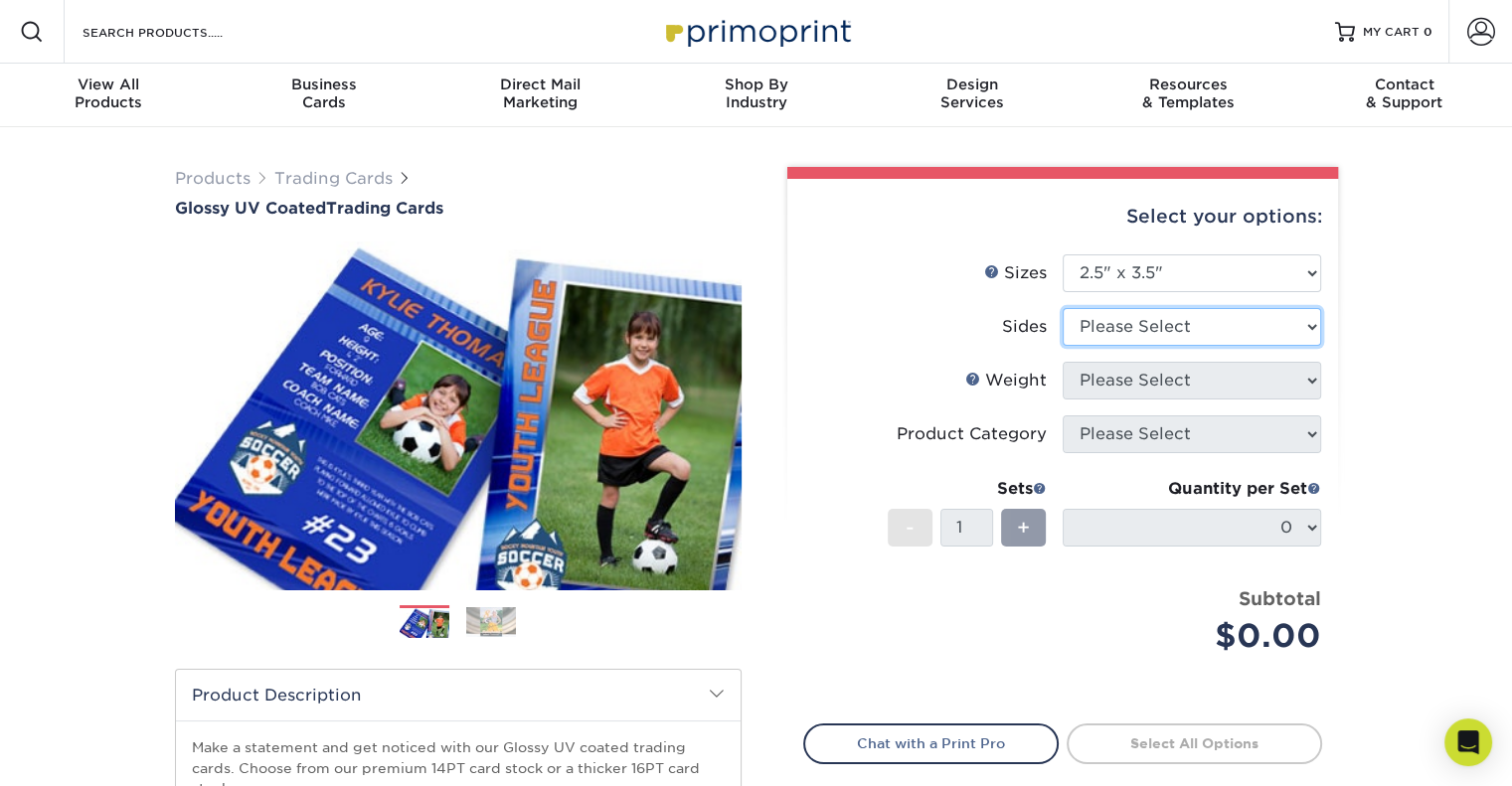 click on "Please Select Print Both Sides Print Front Only" at bounding box center (1192, 327) 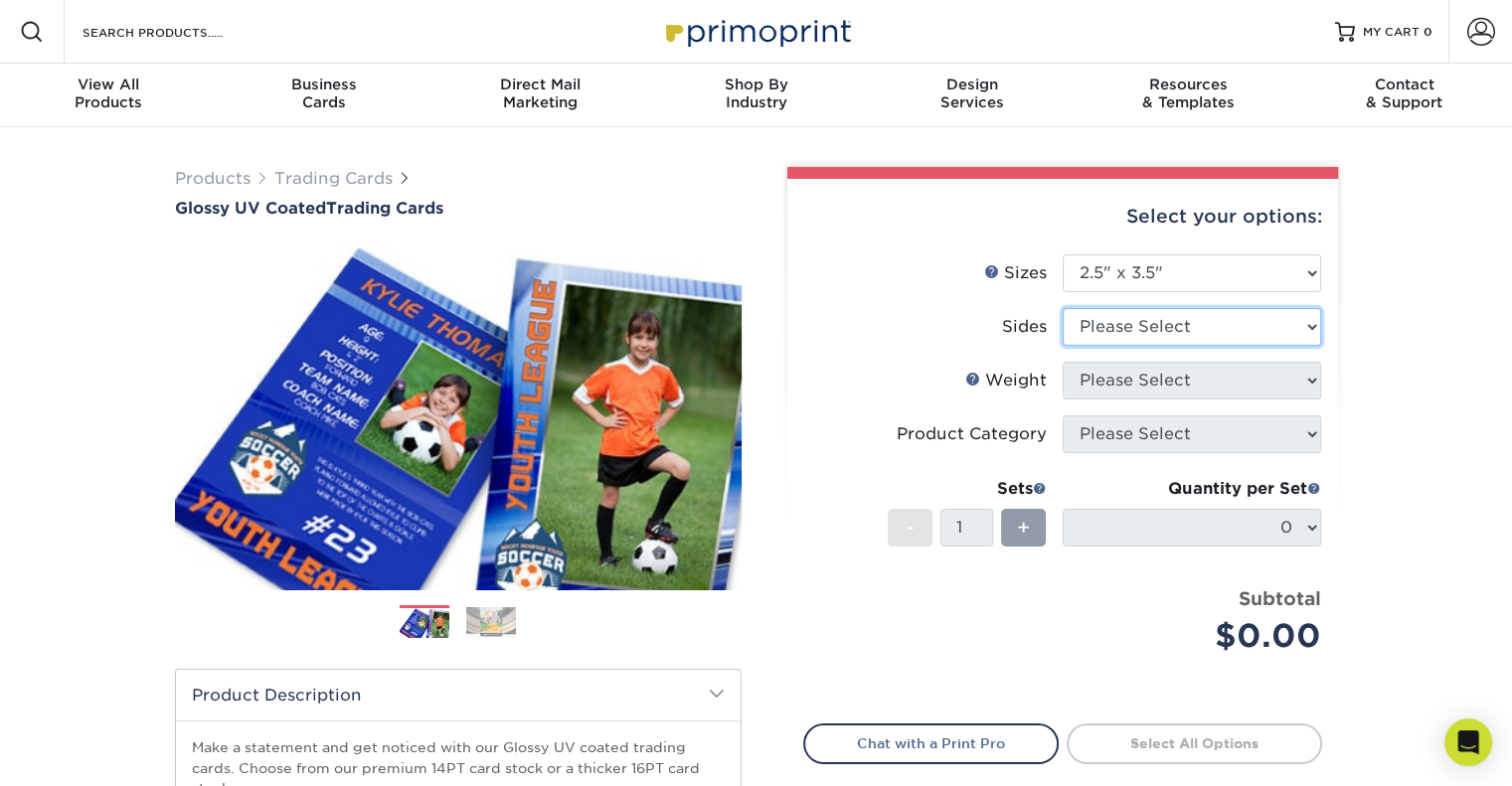 select on "13abbda7-1d64-4f25-8bb2-c179b224825d" 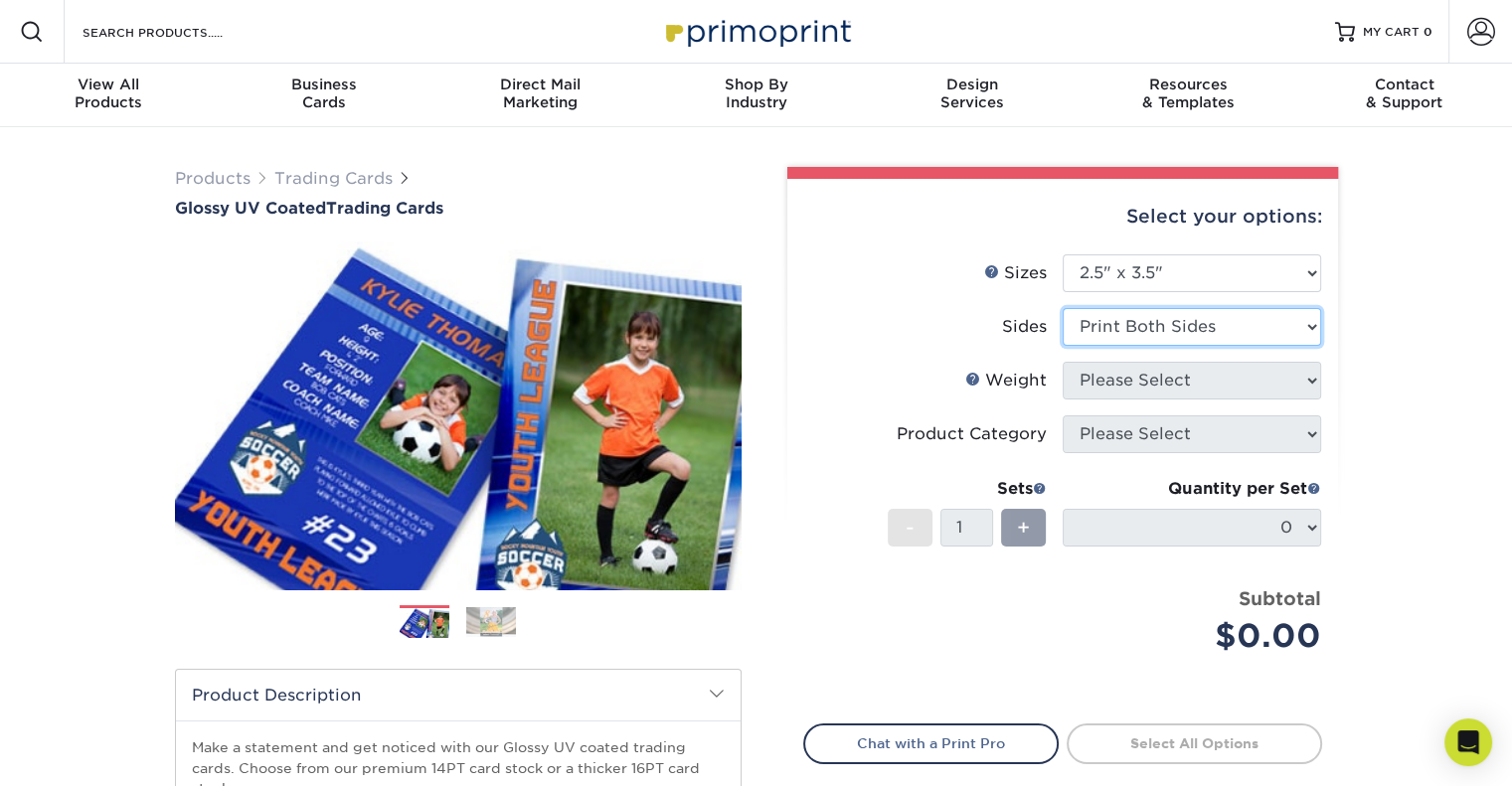 click on "Please Select Print Both Sides Print Front Only" at bounding box center [1192, 327] 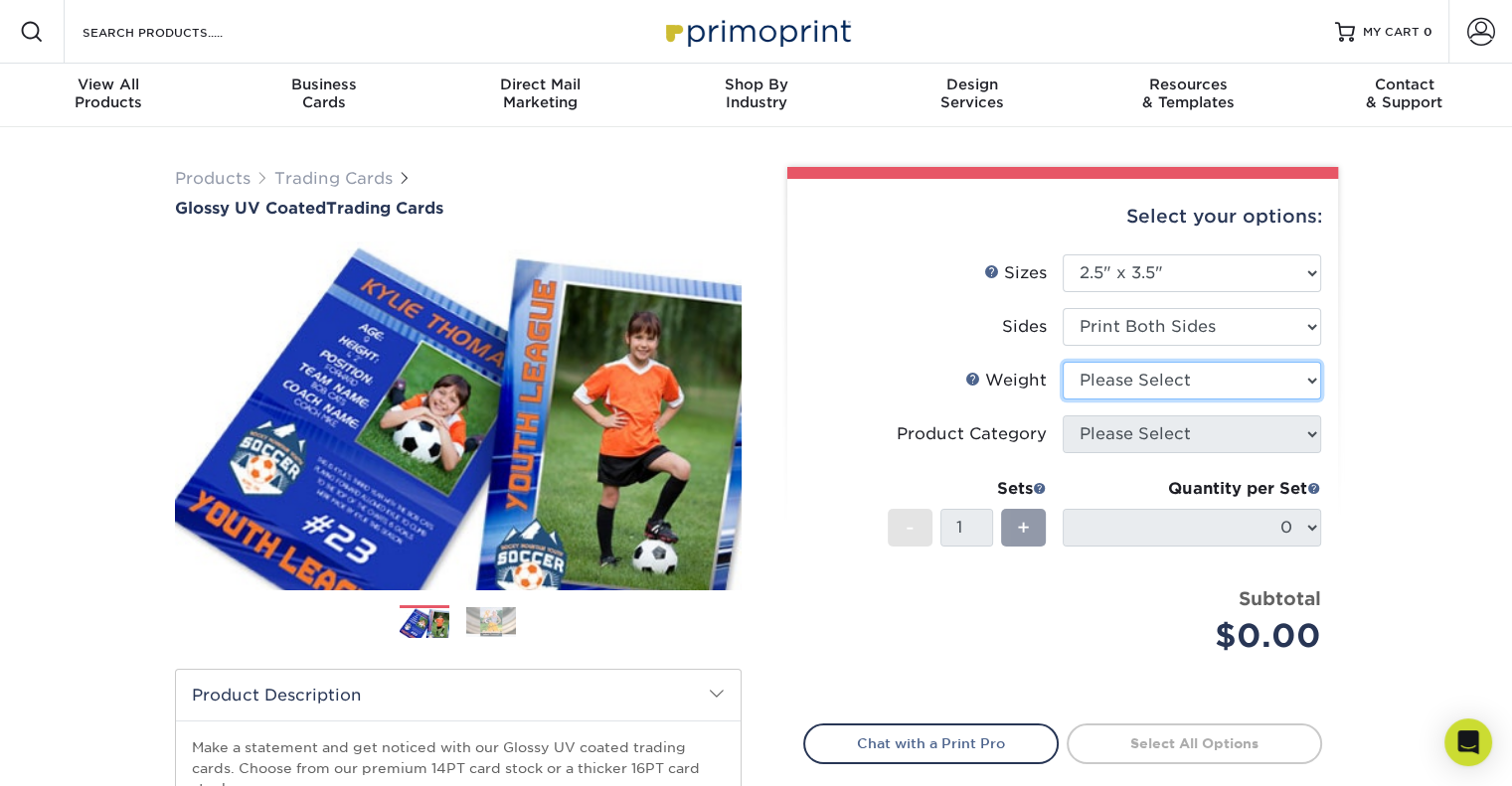 click on "Please Select 16PT 14PT 18PT C1S" at bounding box center (1192, 381) 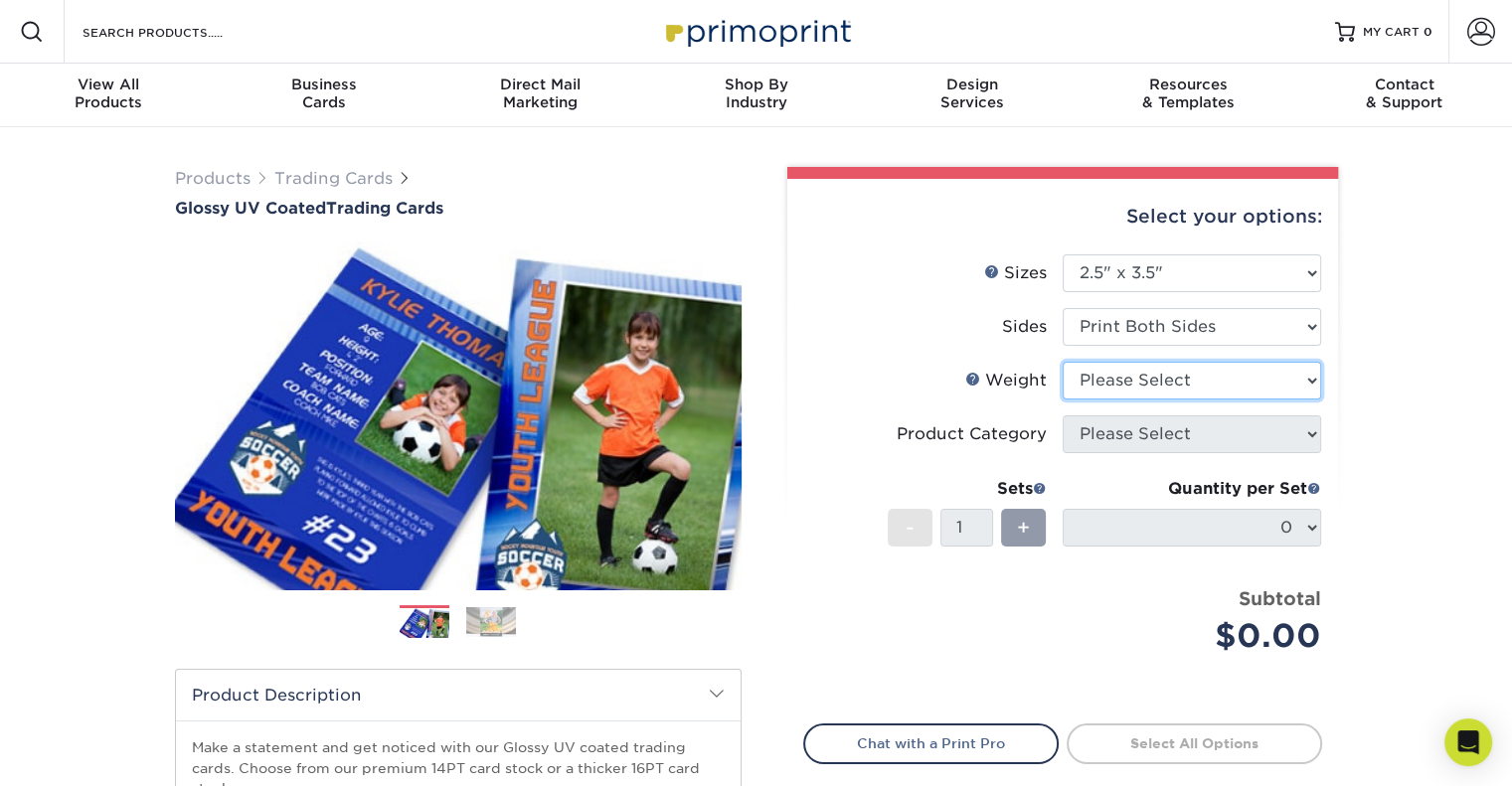 select on "14PT" 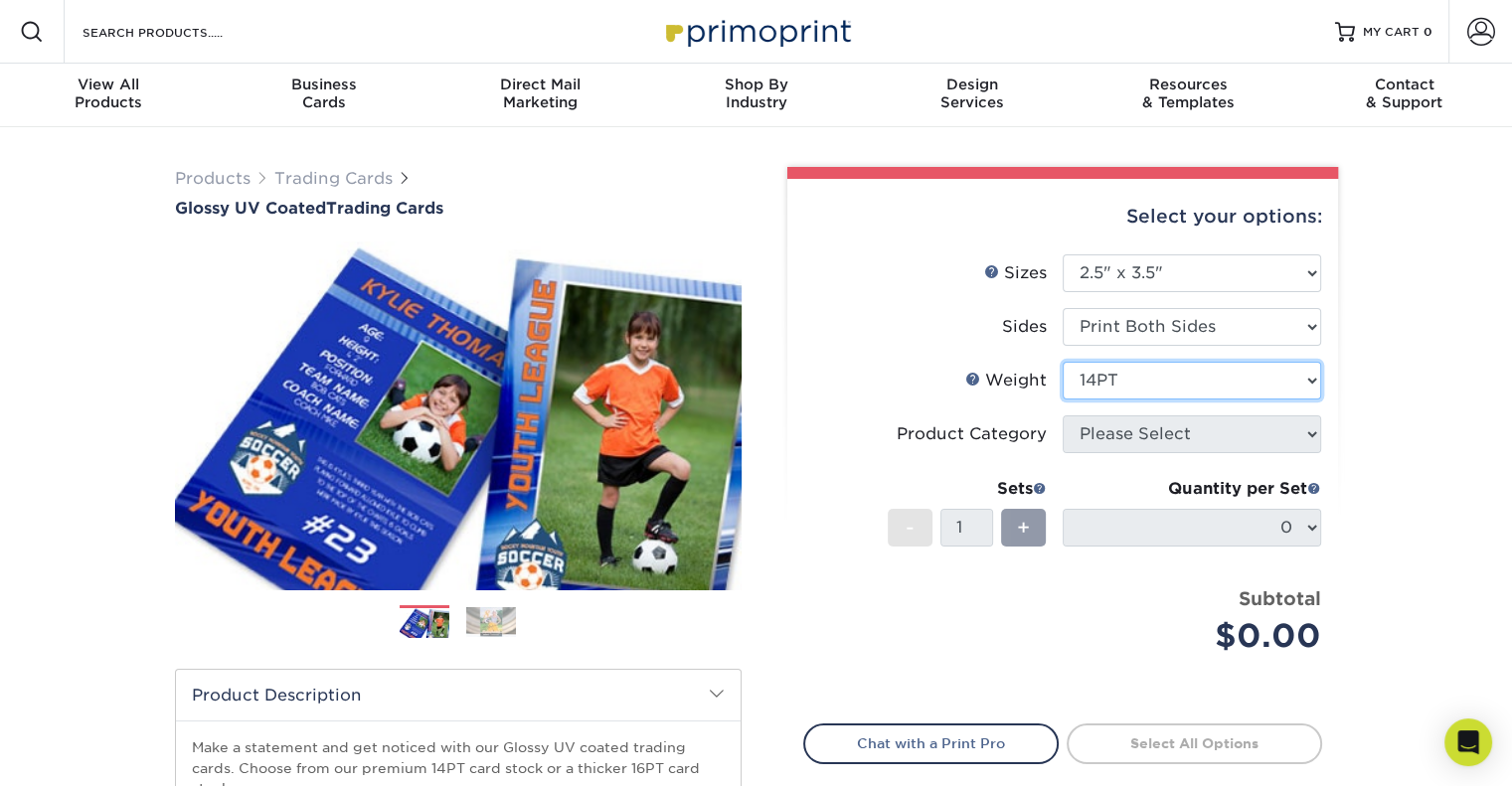 click on "Please Select 16PT 14PT 18PT C1S" at bounding box center [1192, 381] 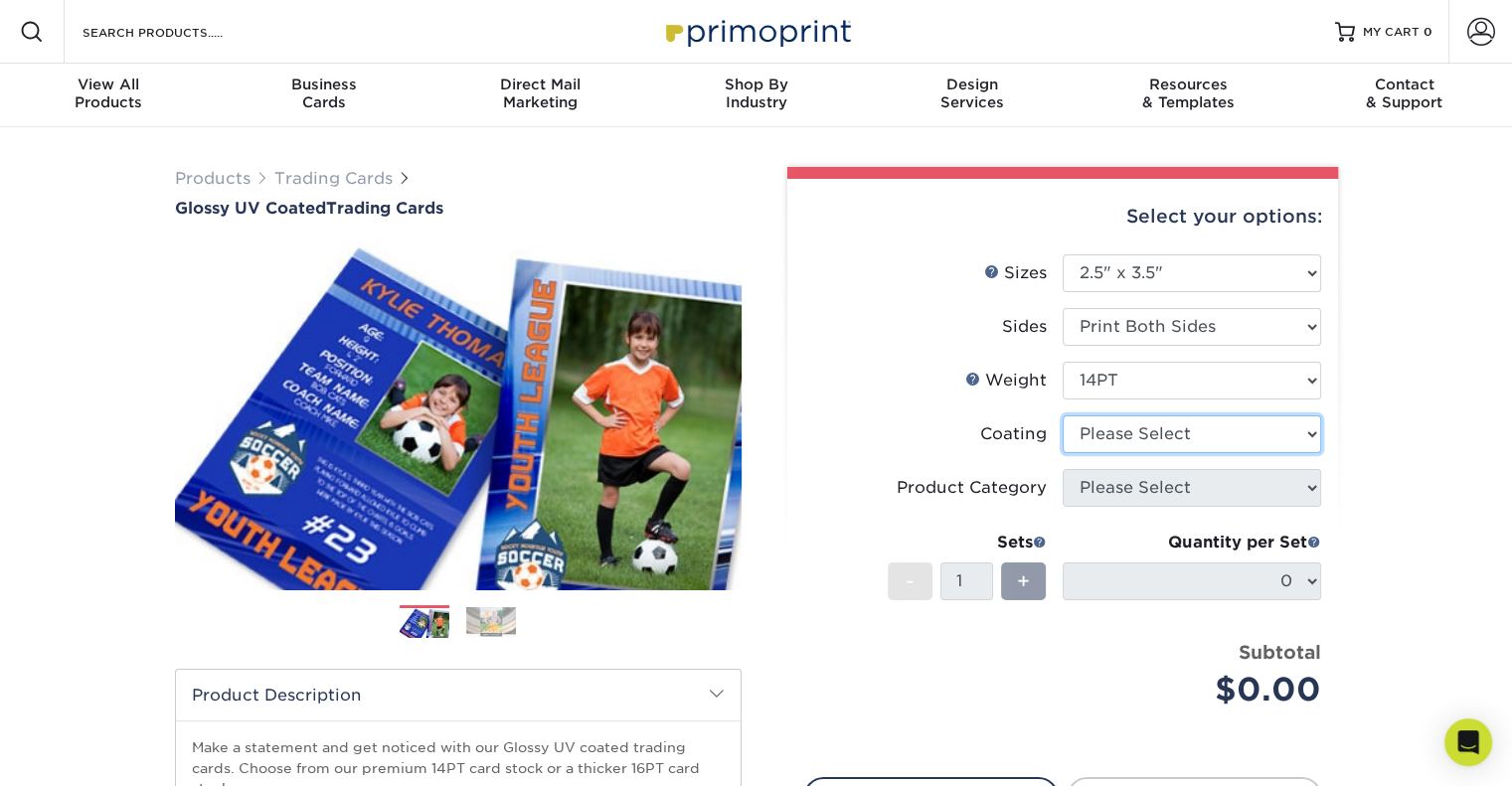 click at bounding box center [1192, 434] 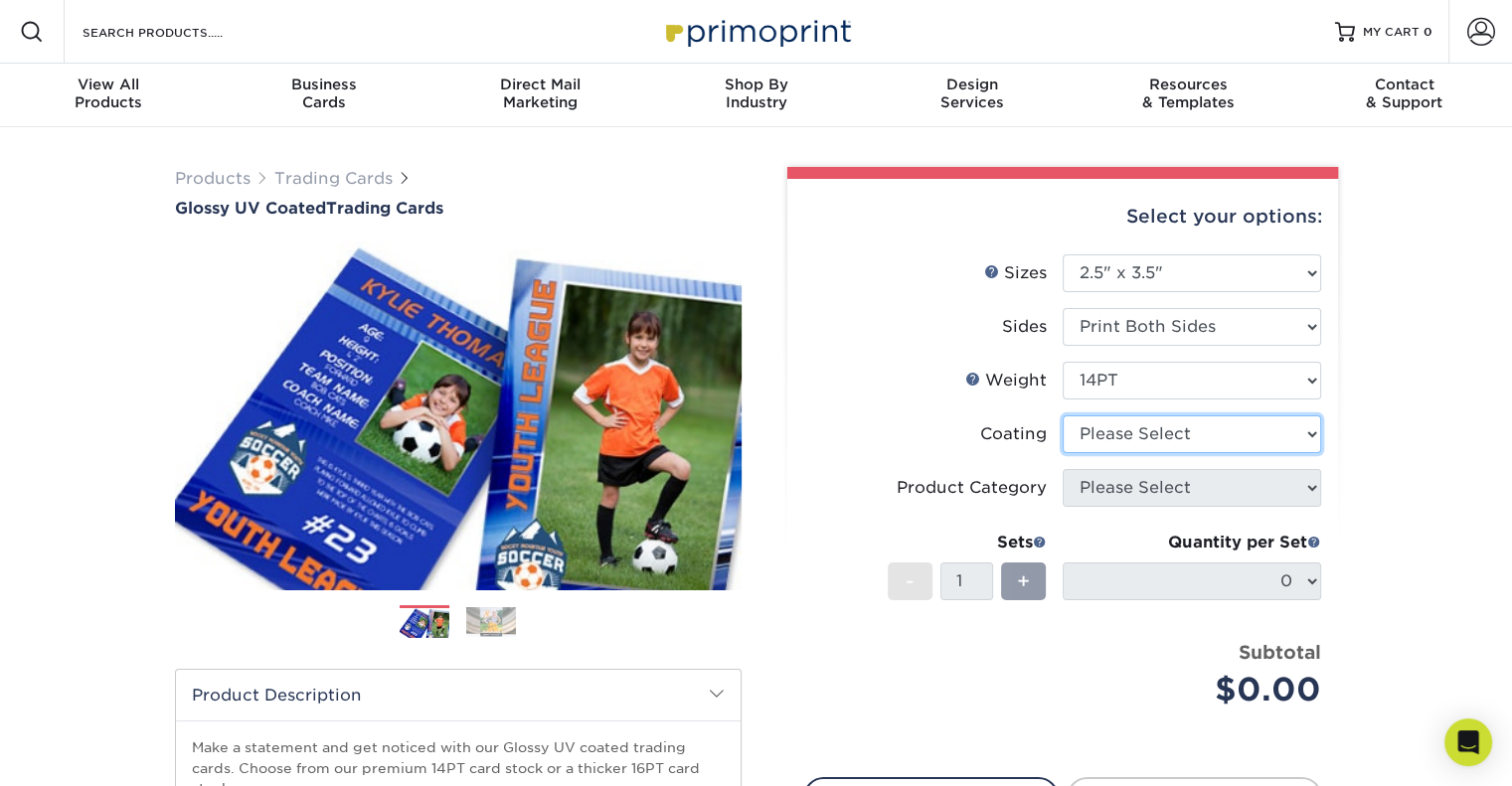select on "1e8116af-acfc-44b1-83dc-8181aa338834" 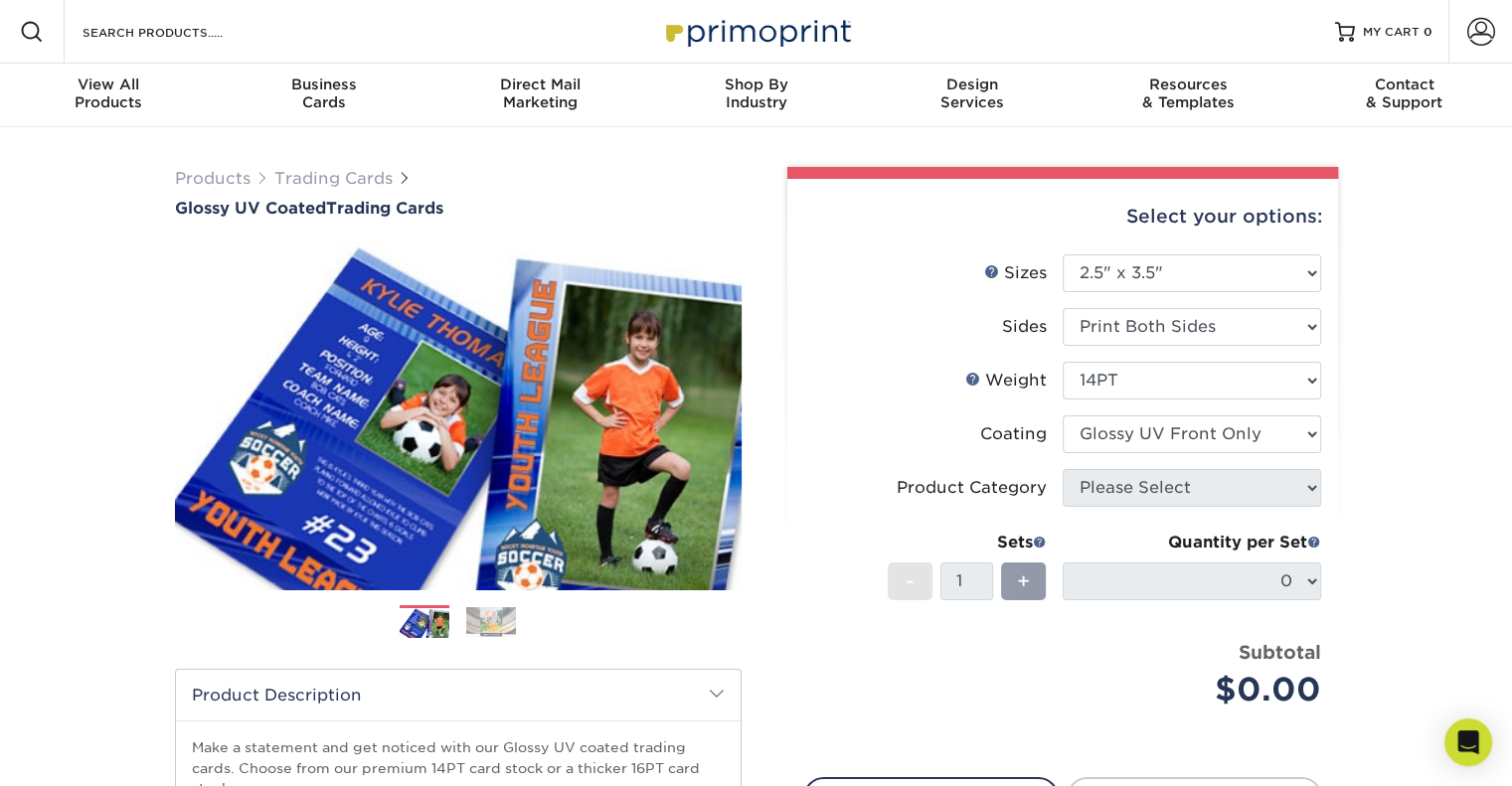 click at bounding box center [1192, 434] 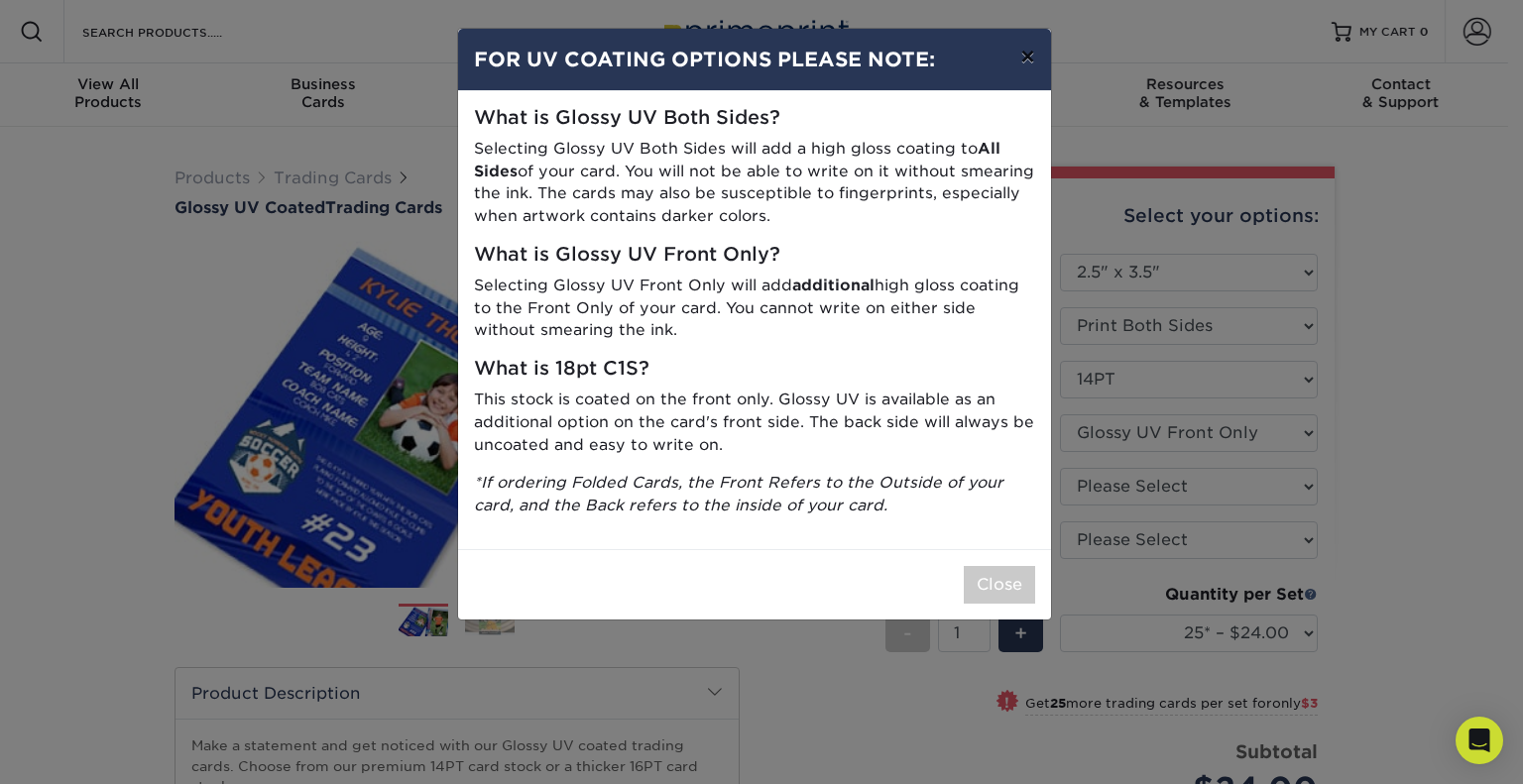 click on "×" at bounding box center (1027, 56) 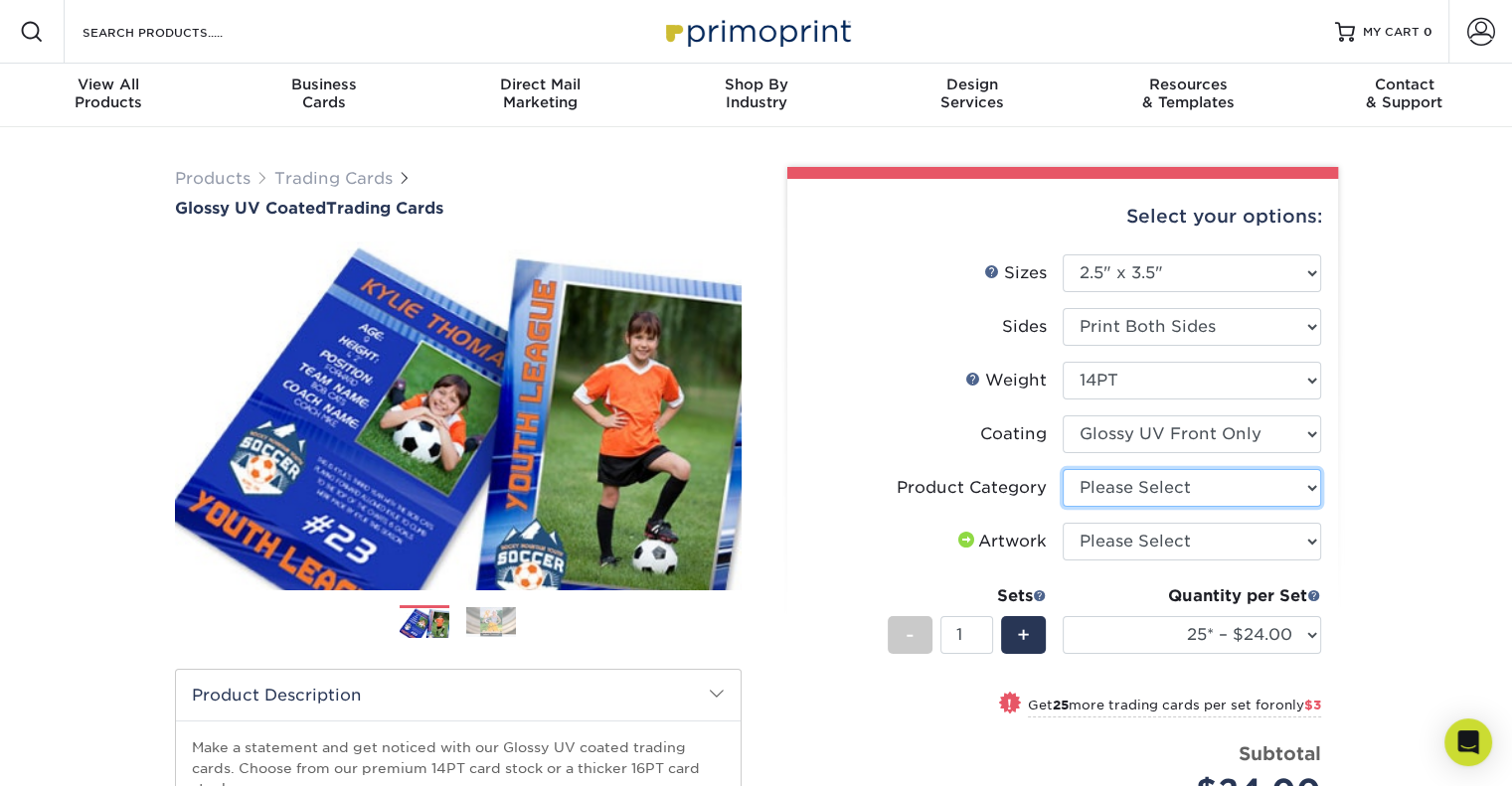 click on "Please Select Trading Cards" at bounding box center [1192, 488] 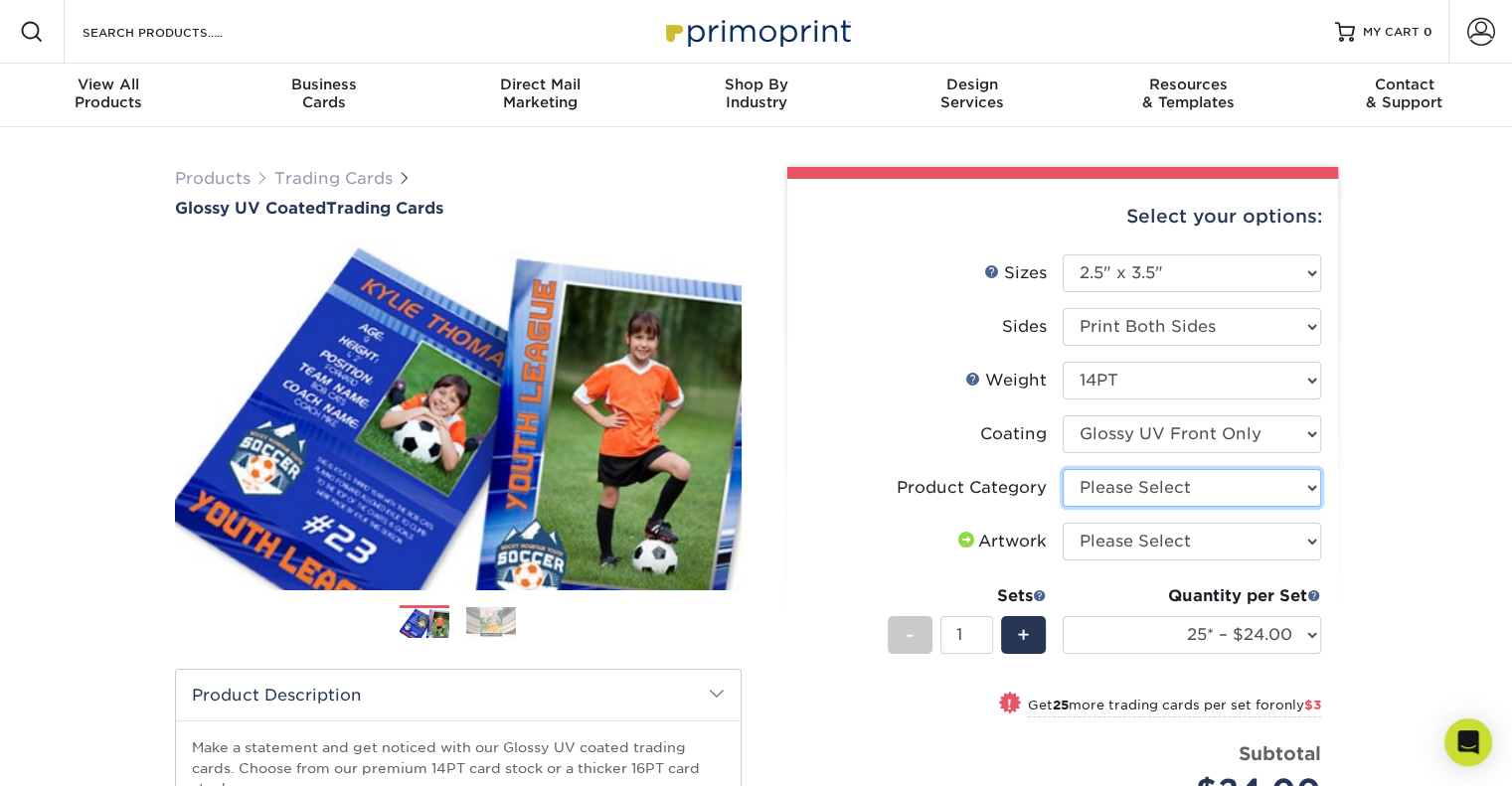 select on "c2f9bce9-36c2-409d-b101-c29d9d031e18" 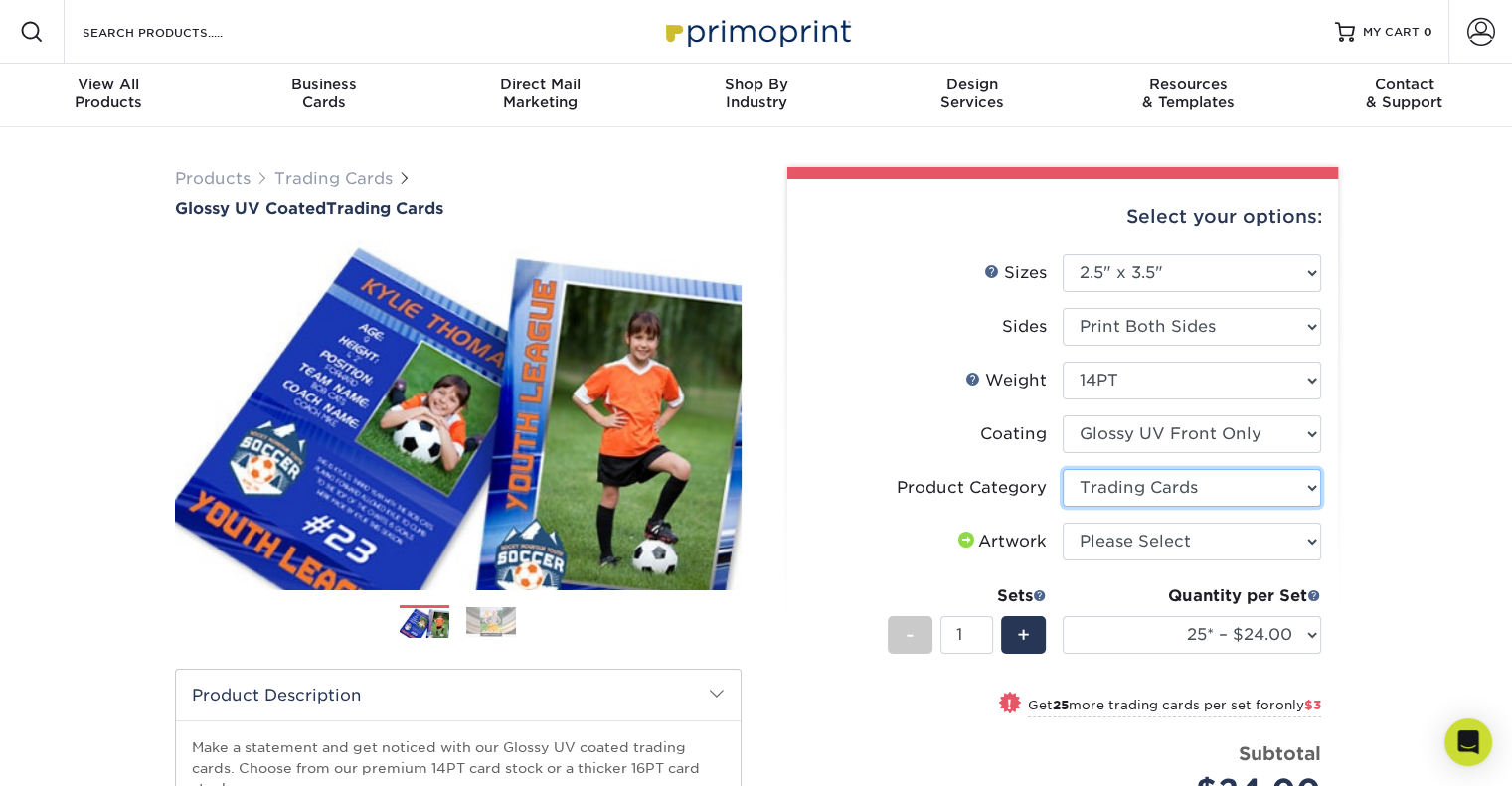 click on "Please Select Trading Cards" at bounding box center [1192, 488] 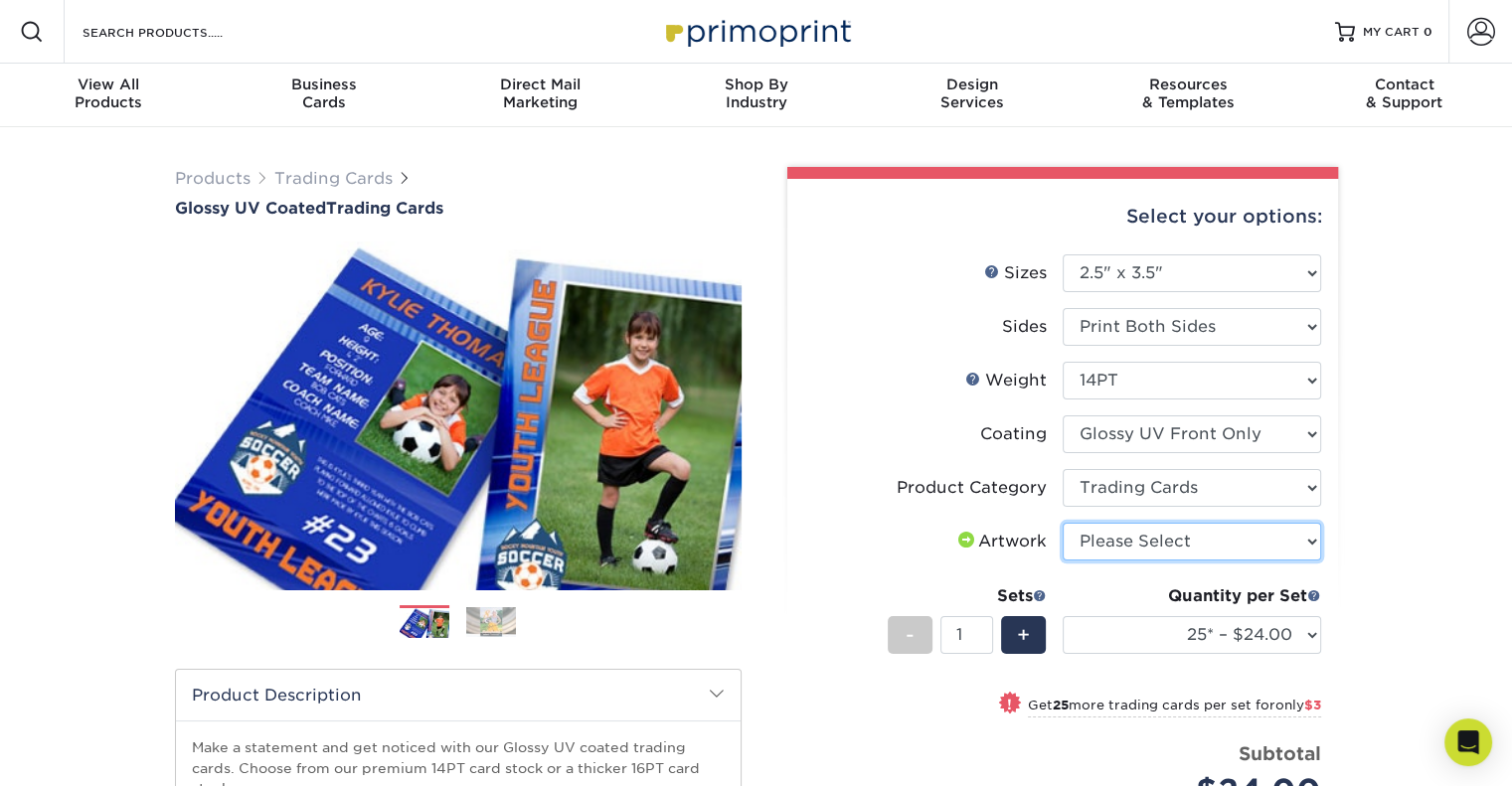 click on "Please Select I will upload files I need a design - $100" at bounding box center [1192, 542] 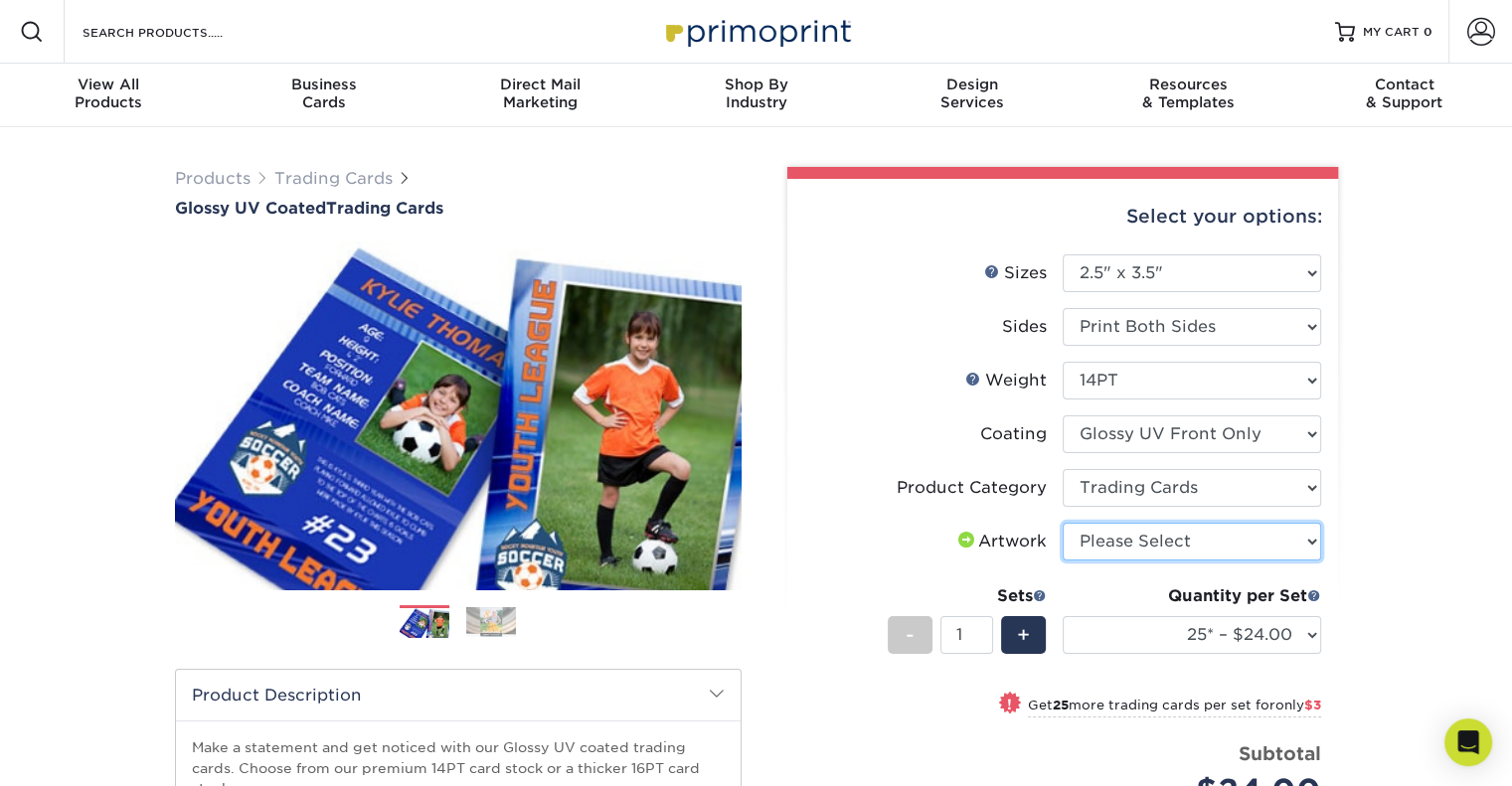 select on "upload" 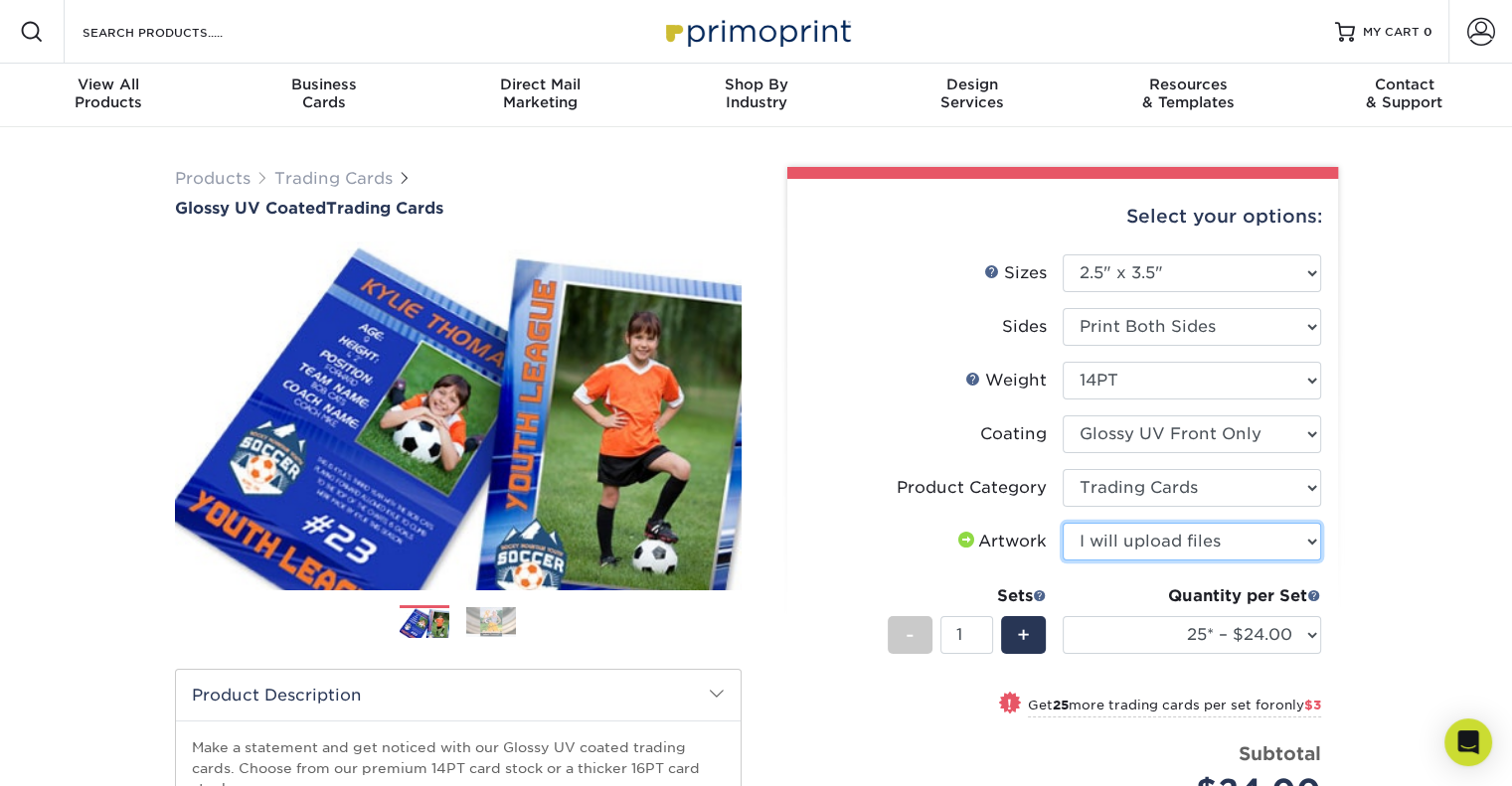 click on "Please Select I will upload files I need a design - $100" at bounding box center [1192, 542] 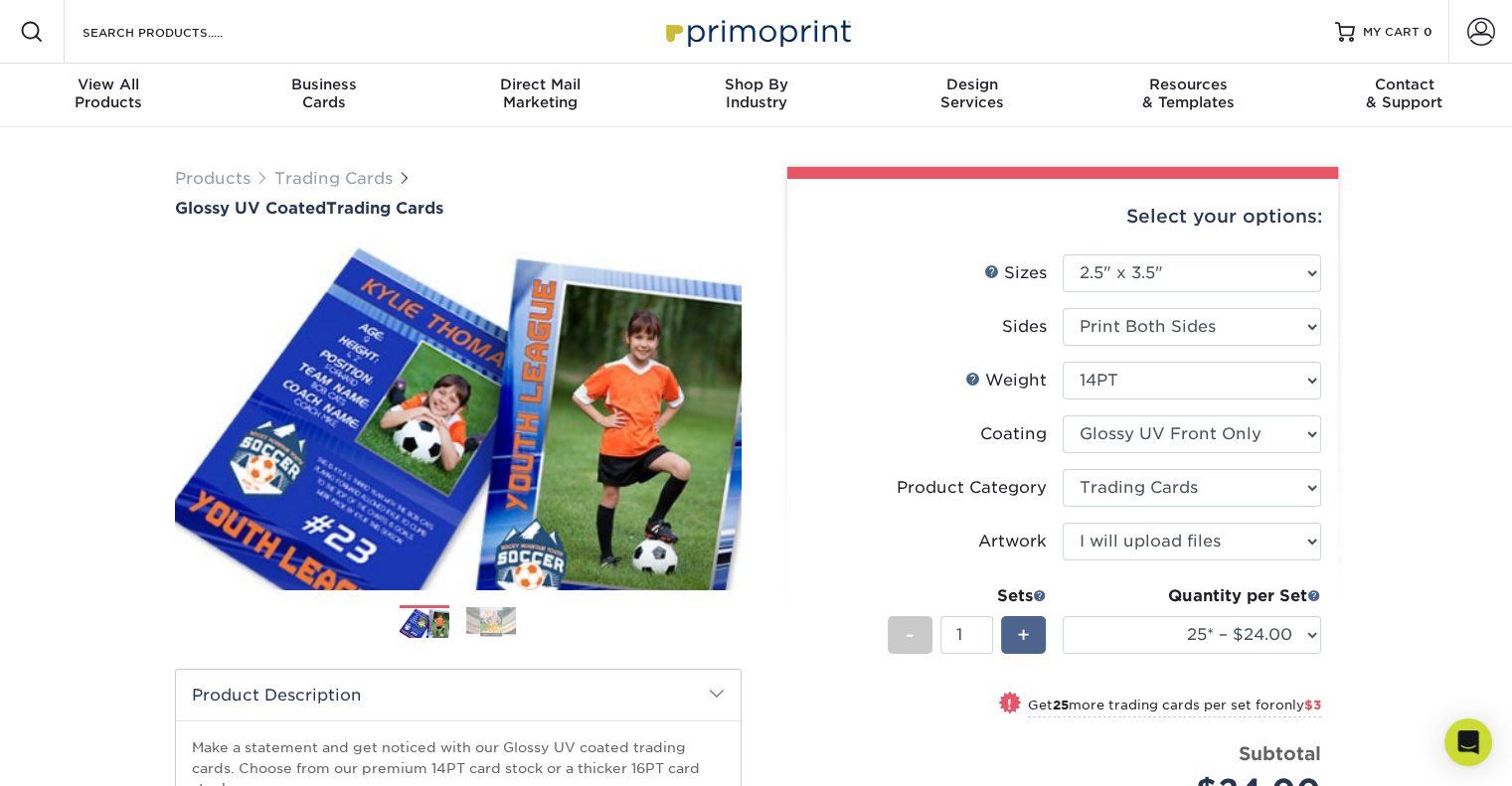 click on "+" at bounding box center (1023, 635) 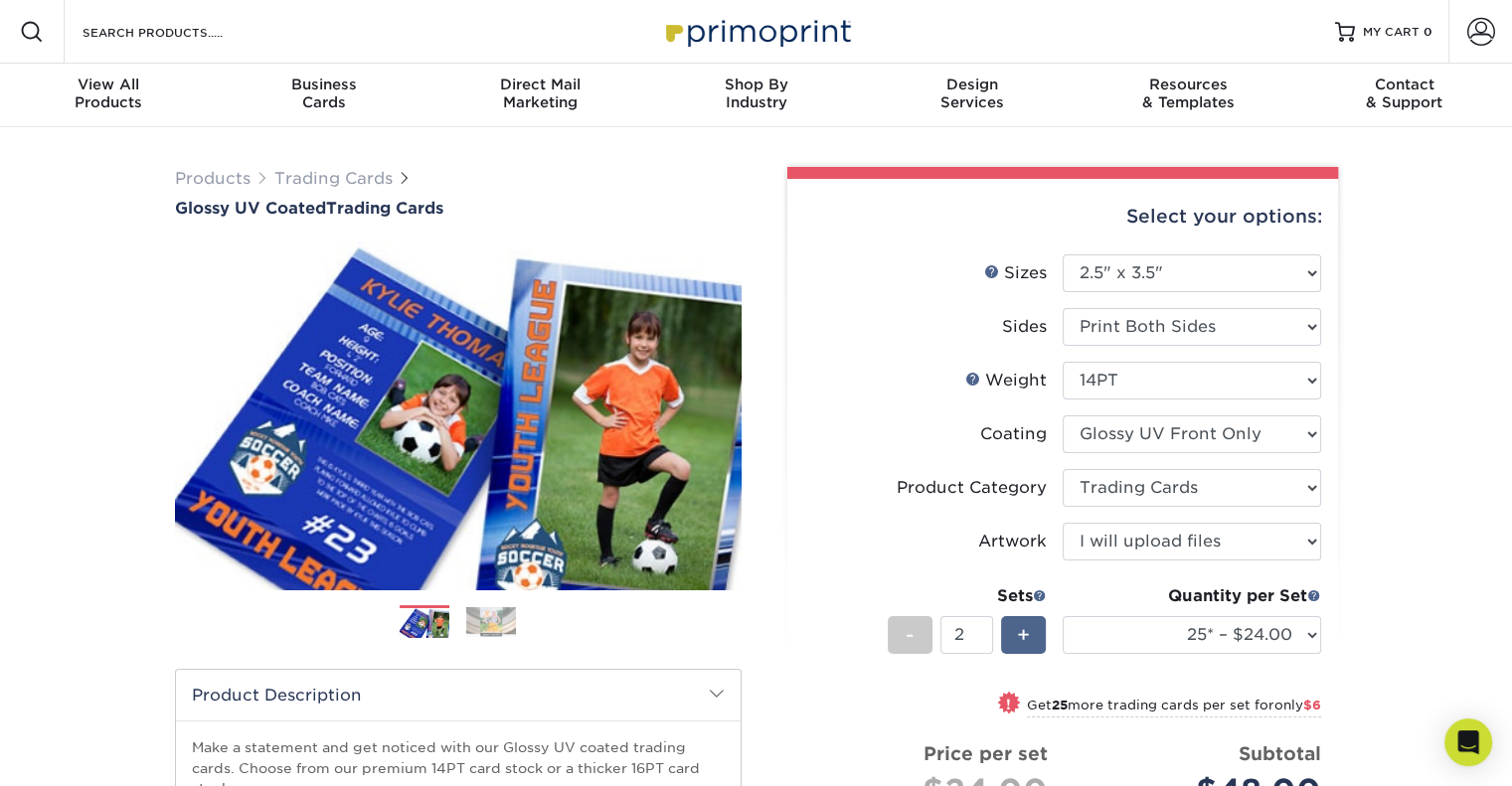 click on "+" at bounding box center (1023, 635) 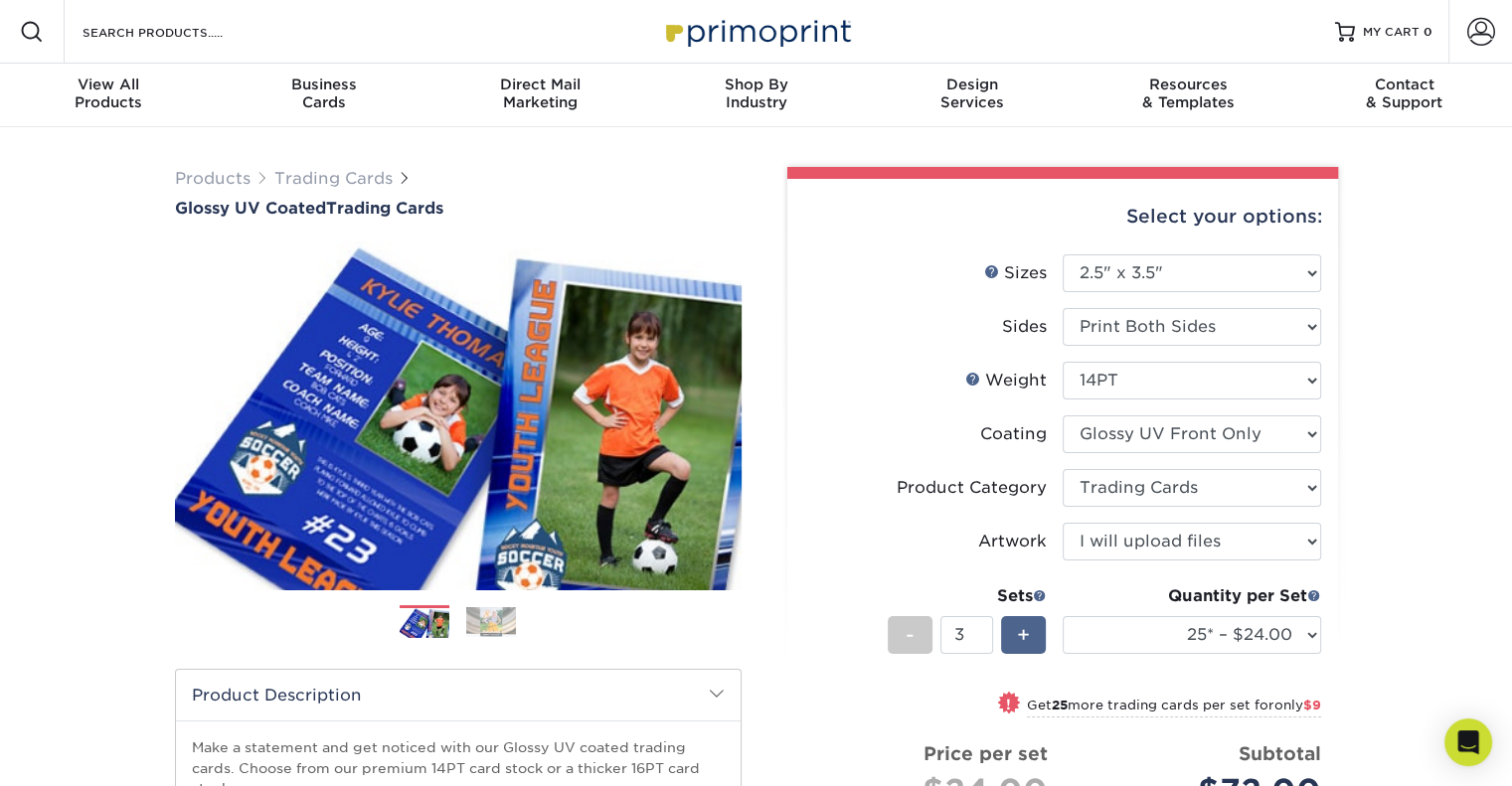 click on "+" at bounding box center (1023, 635) 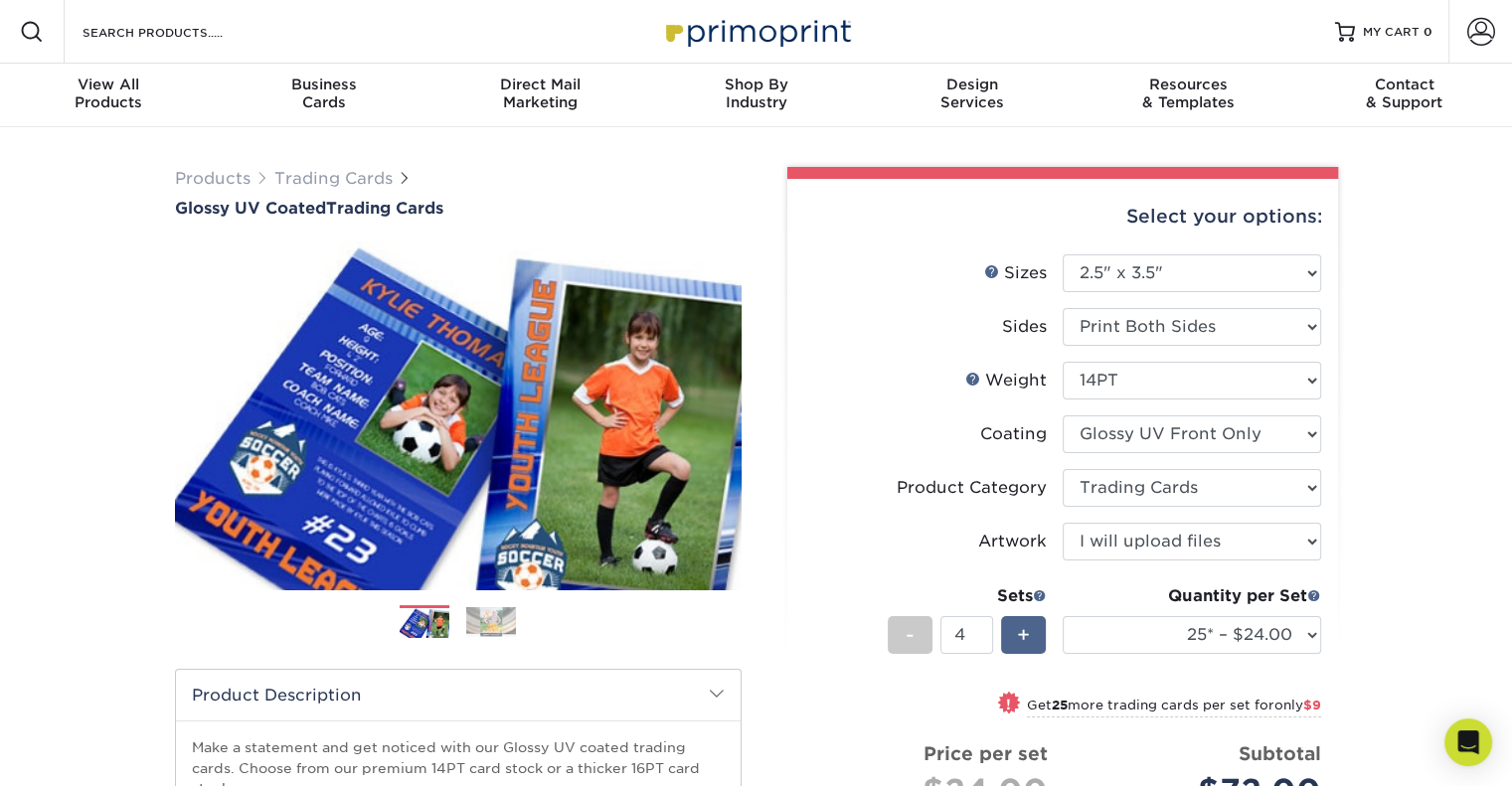 click on "+" at bounding box center (1023, 635) 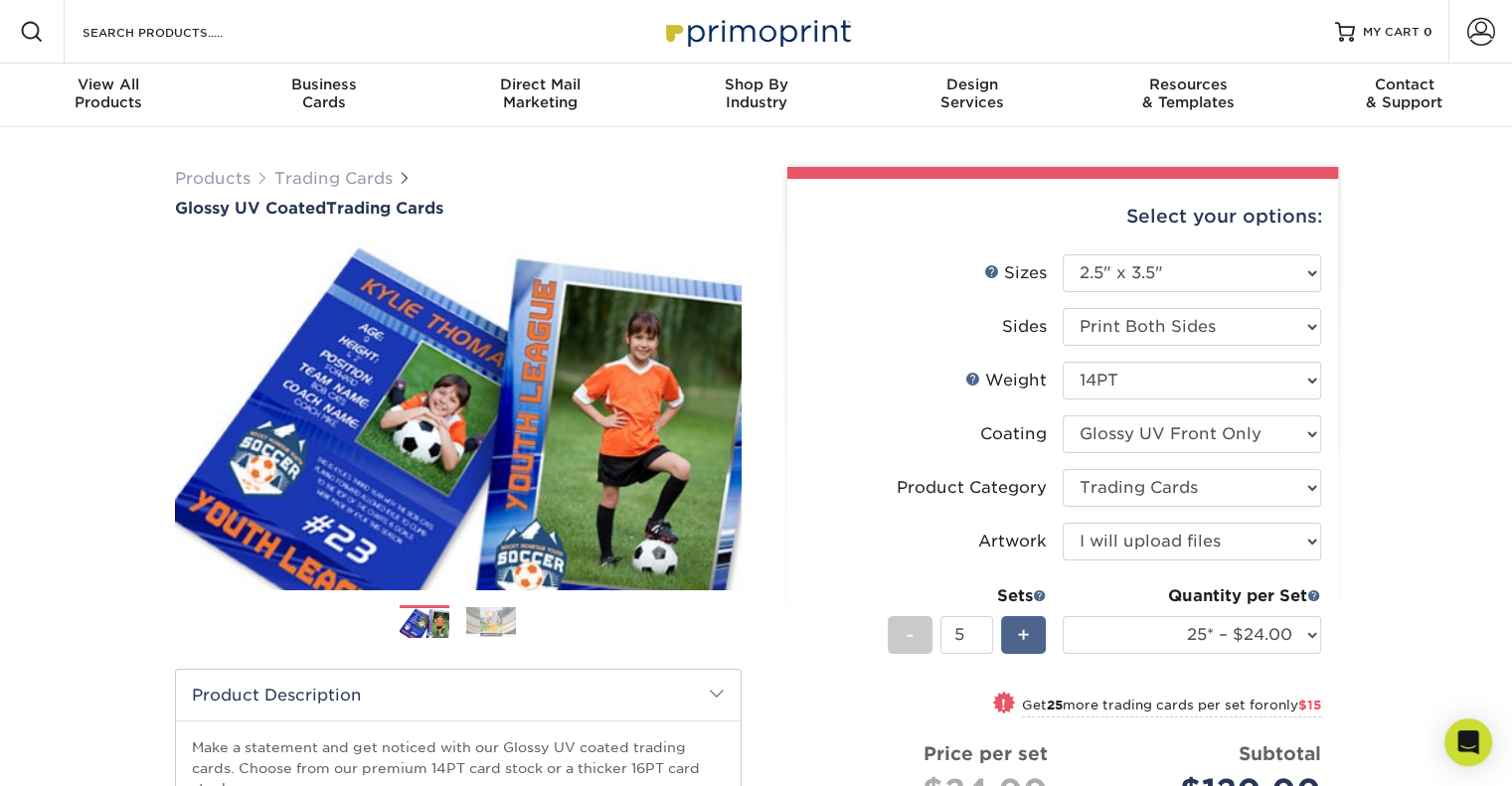 click on "+" at bounding box center [1023, 635] 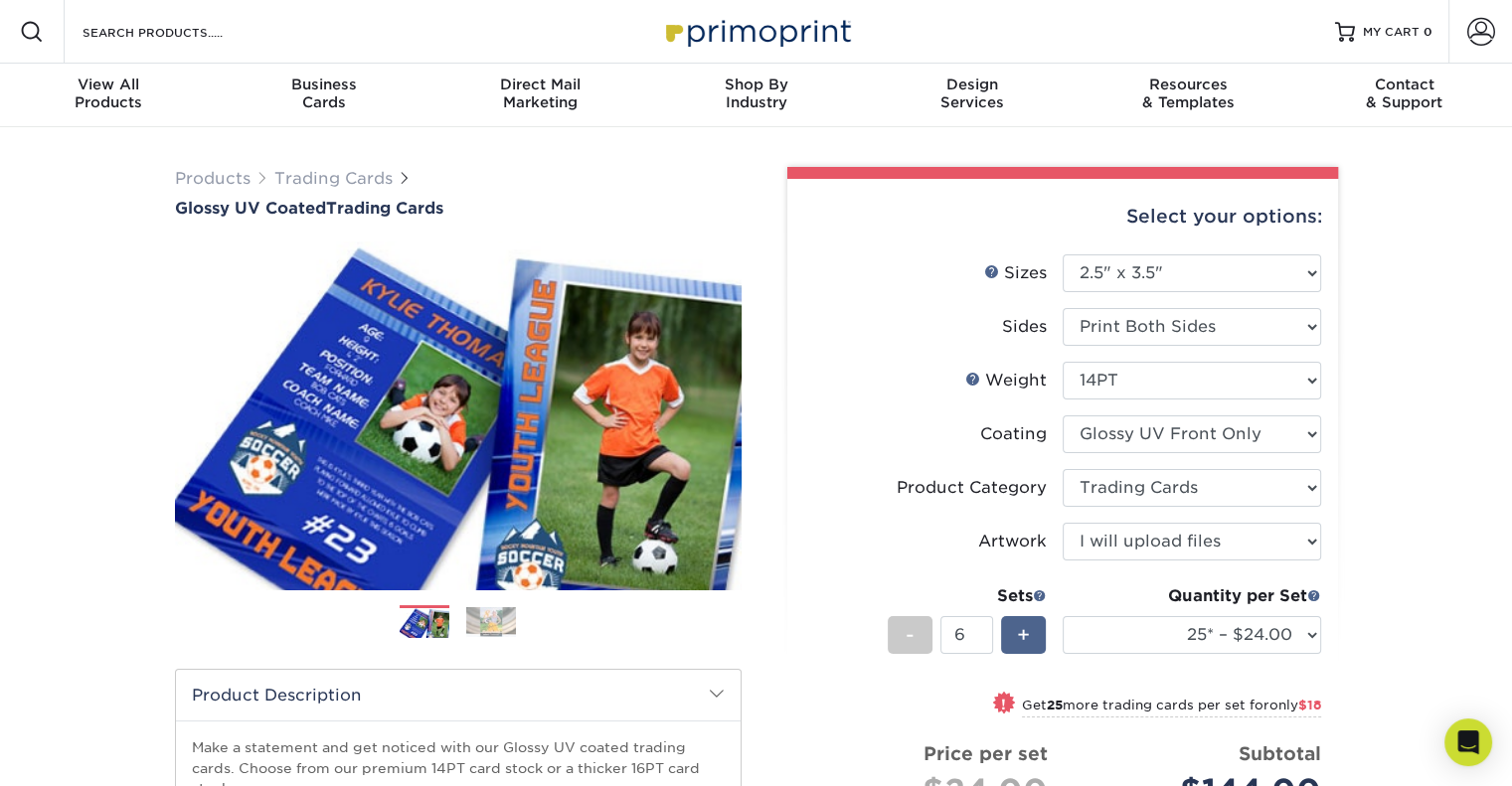 click on "+" at bounding box center [1023, 635] 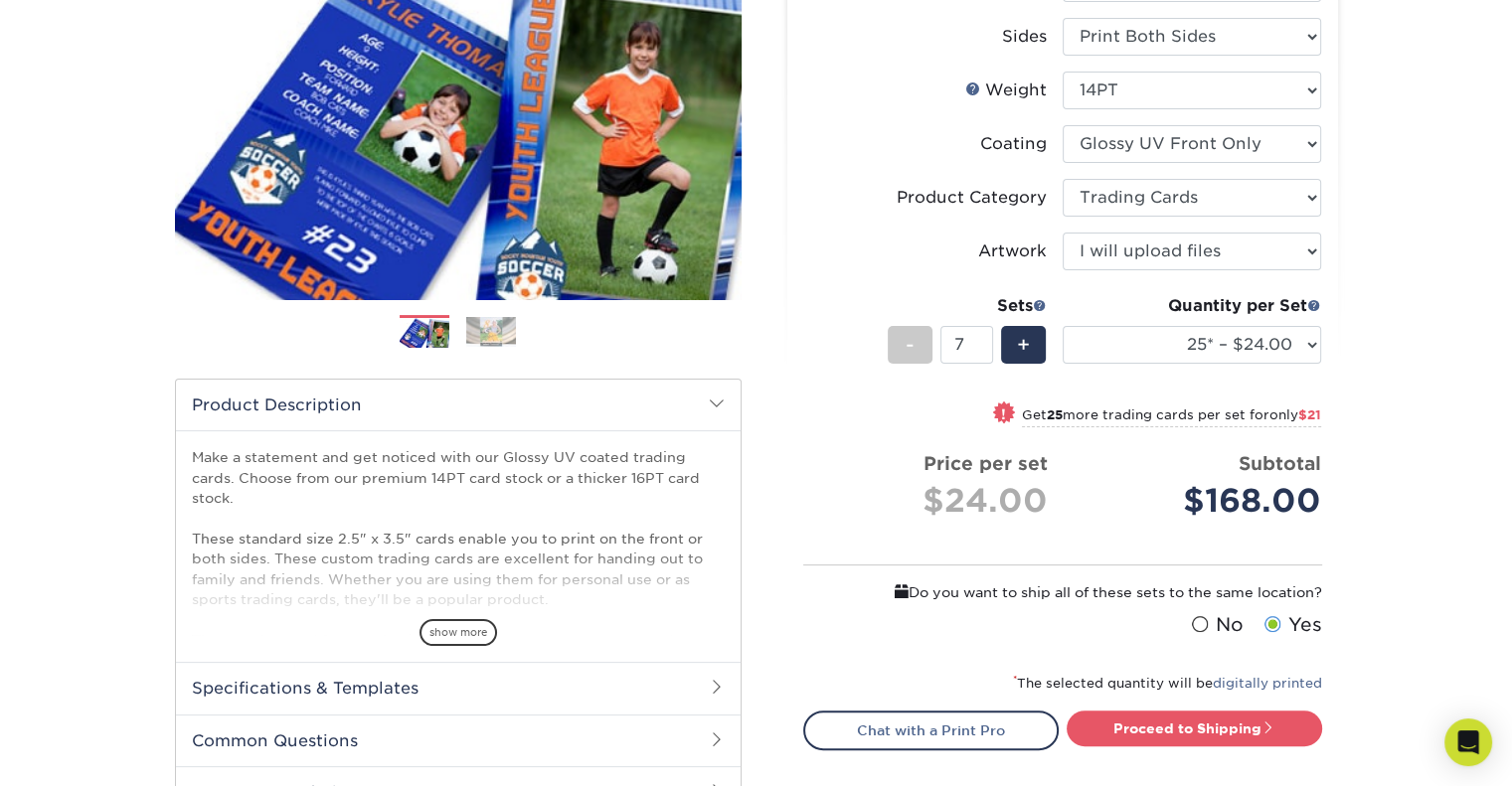 scroll, scrollTop: 317, scrollLeft: 0, axis: vertical 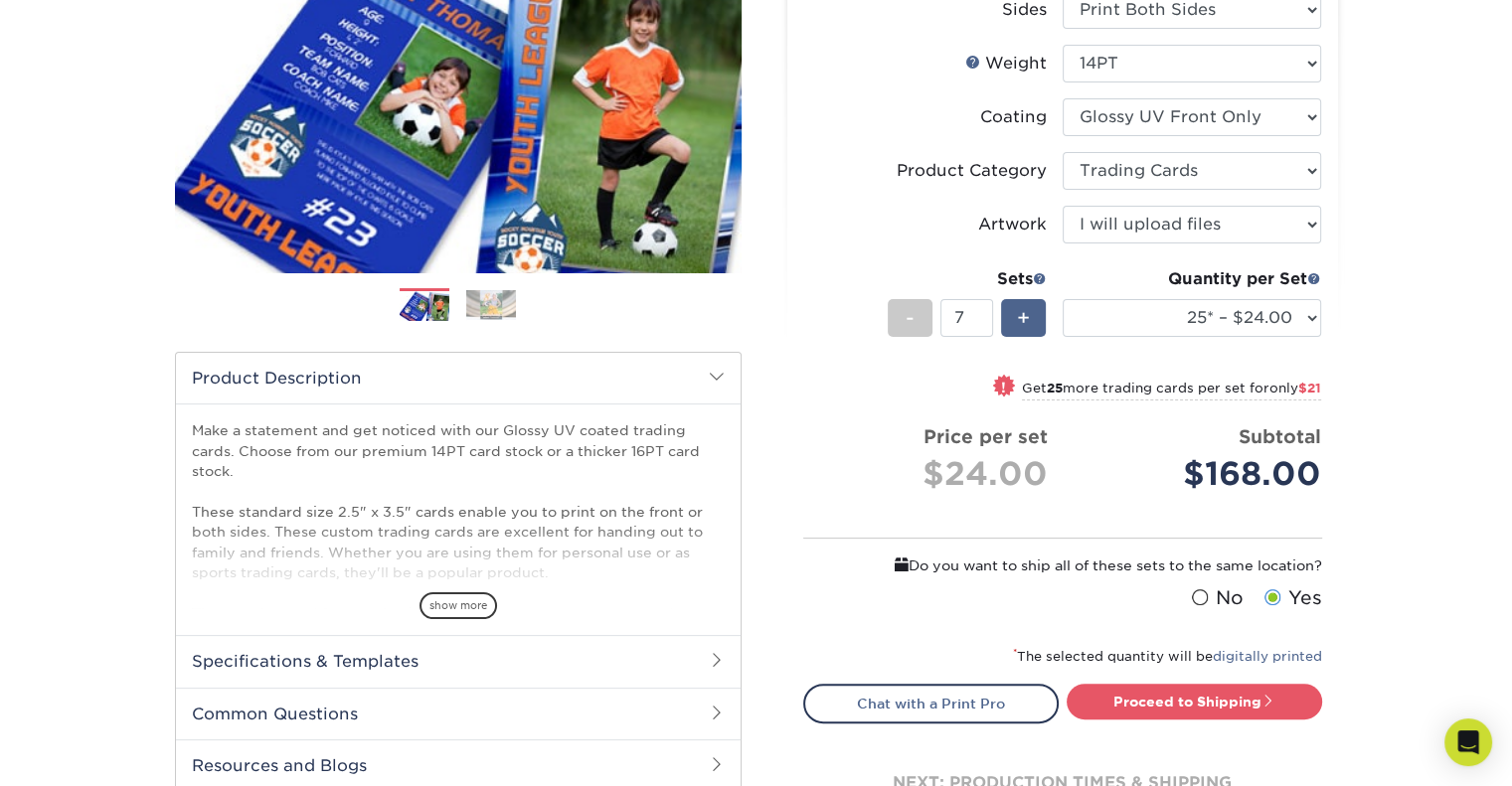 click on "+" at bounding box center (1023, 318) 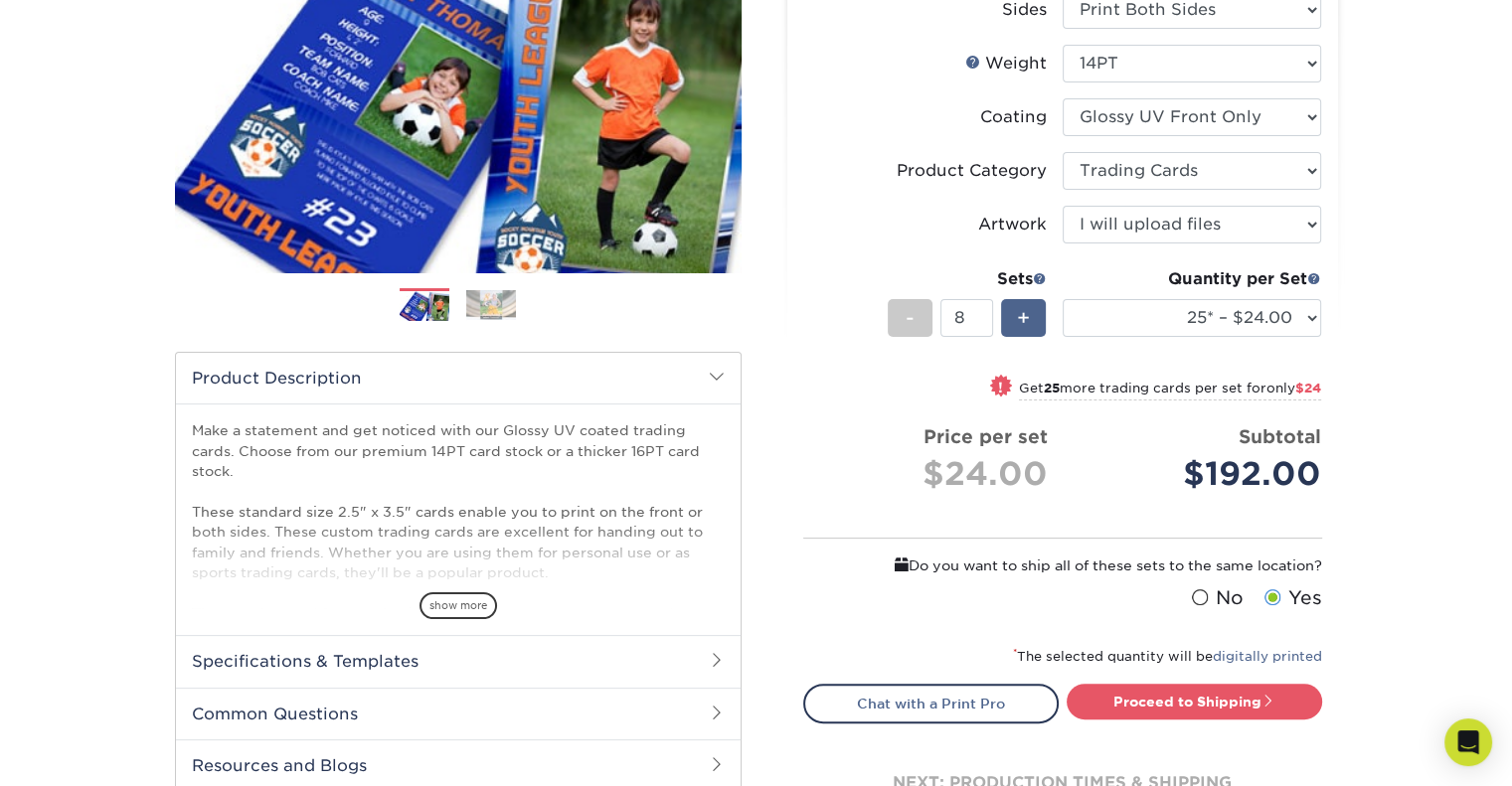 click on "+" at bounding box center (1023, 318) 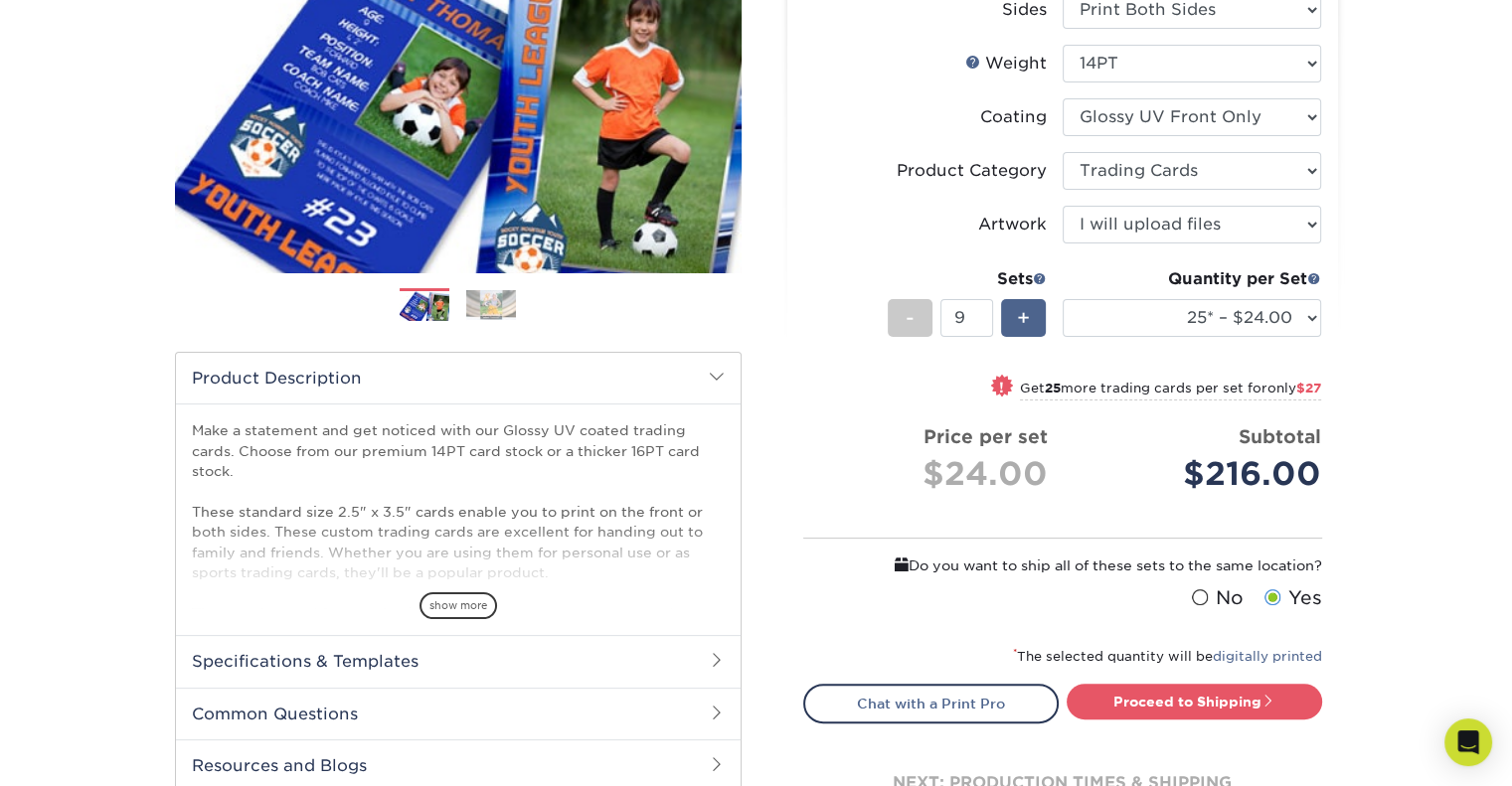 click on "+" at bounding box center (1023, 318) 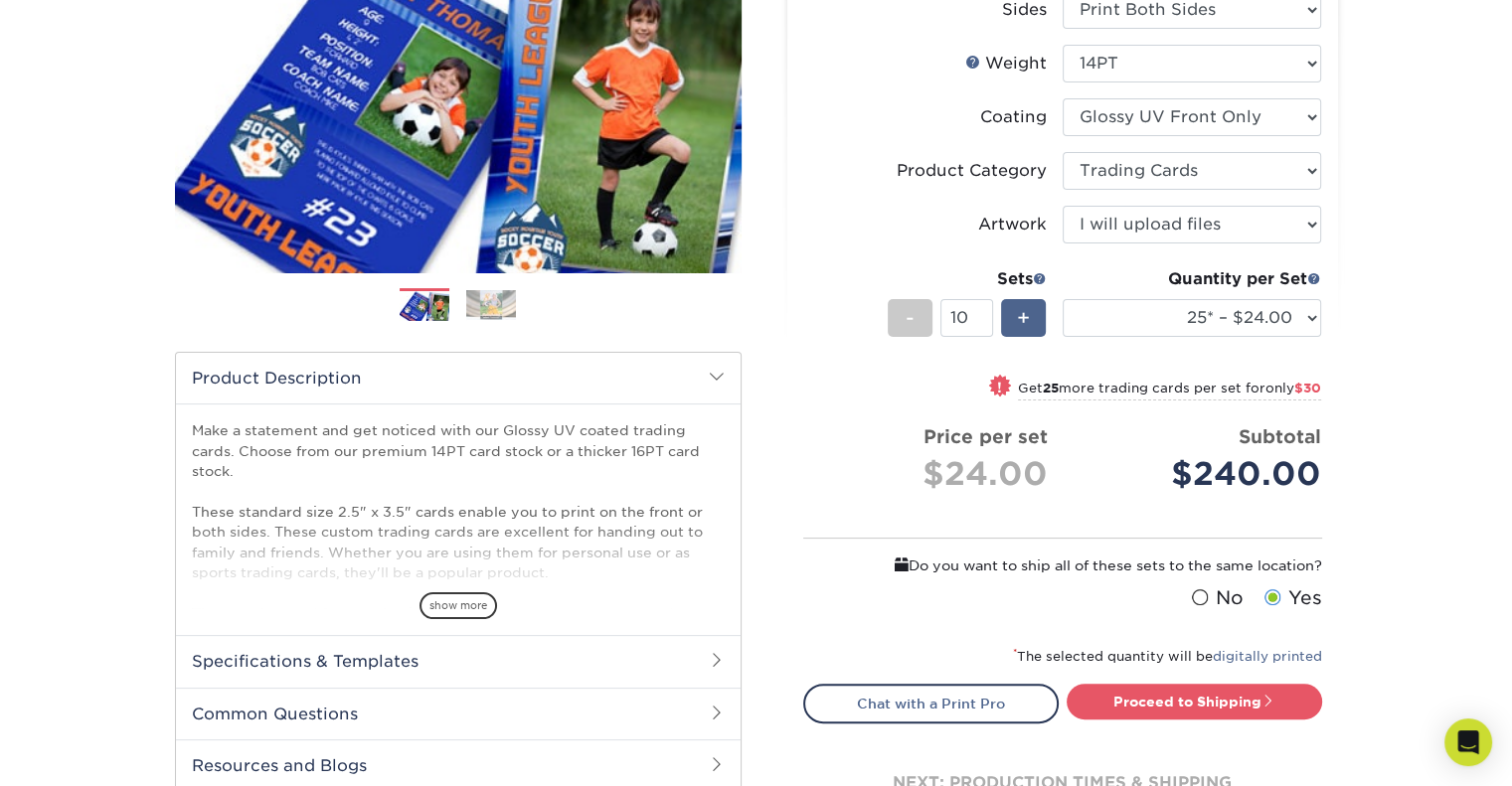 click on "+" at bounding box center [1023, 318] 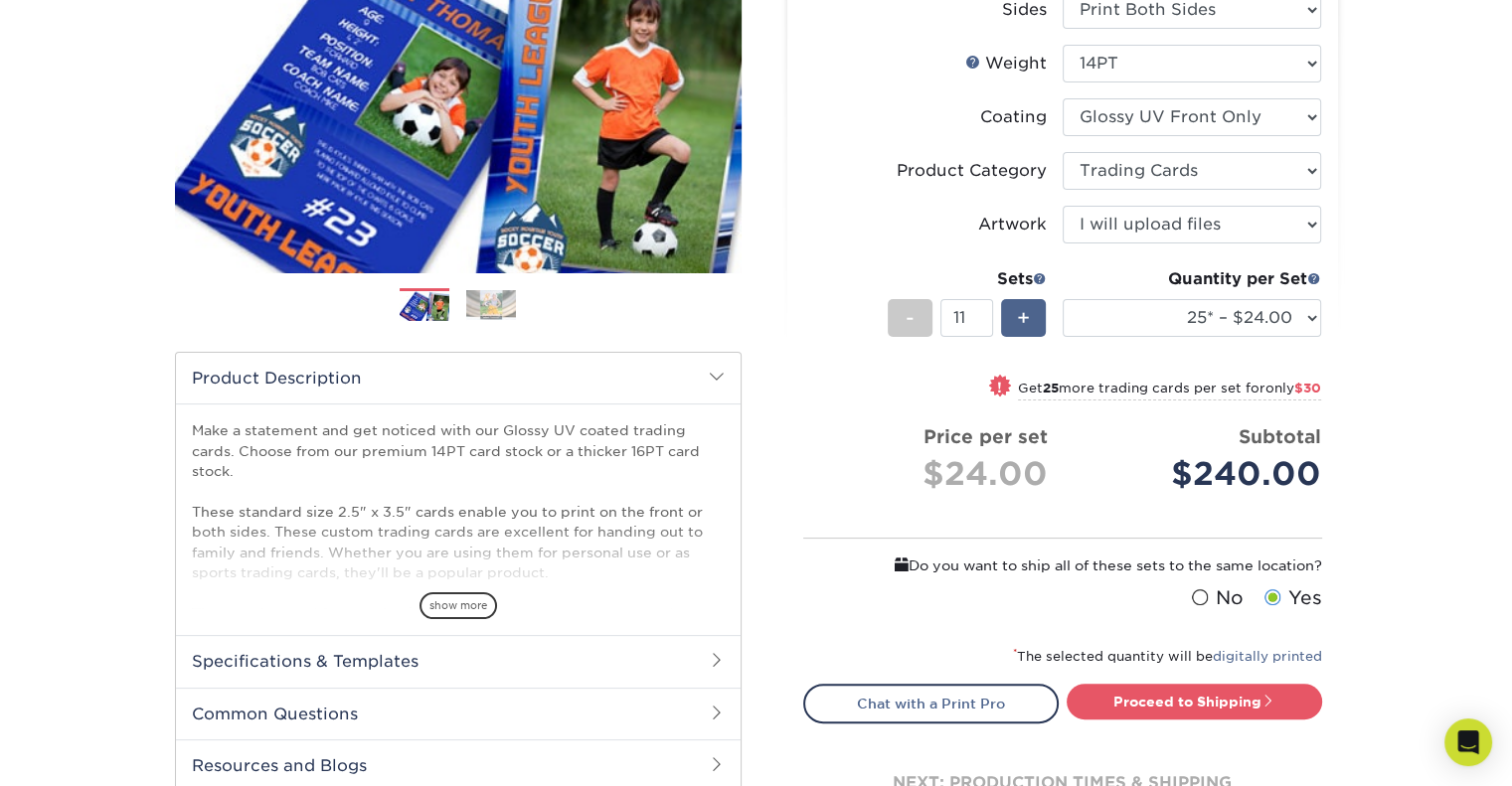 click on "+" at bounding box center [1023, 318] 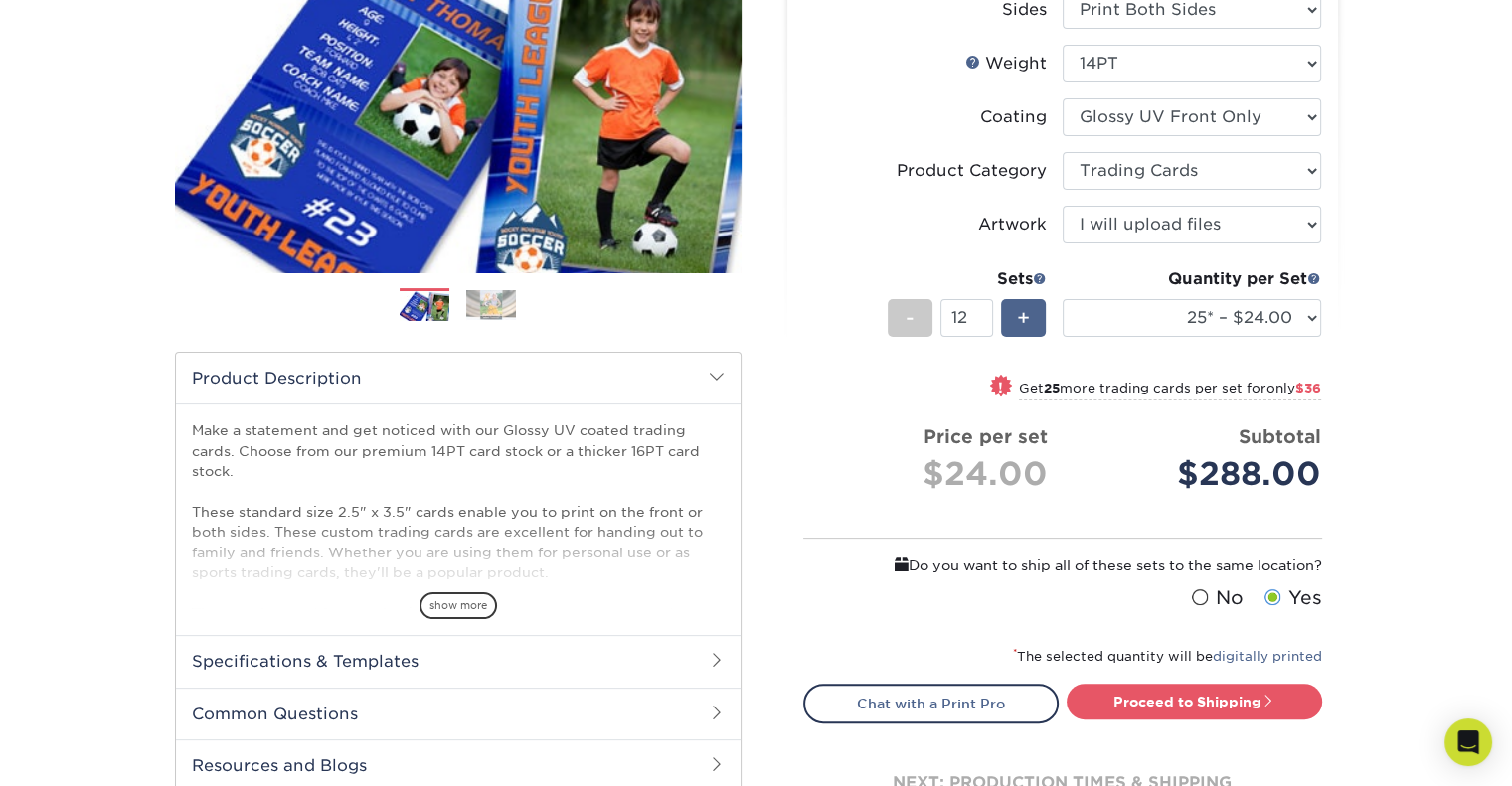 click on "+" at bounding box center (1023, 318) 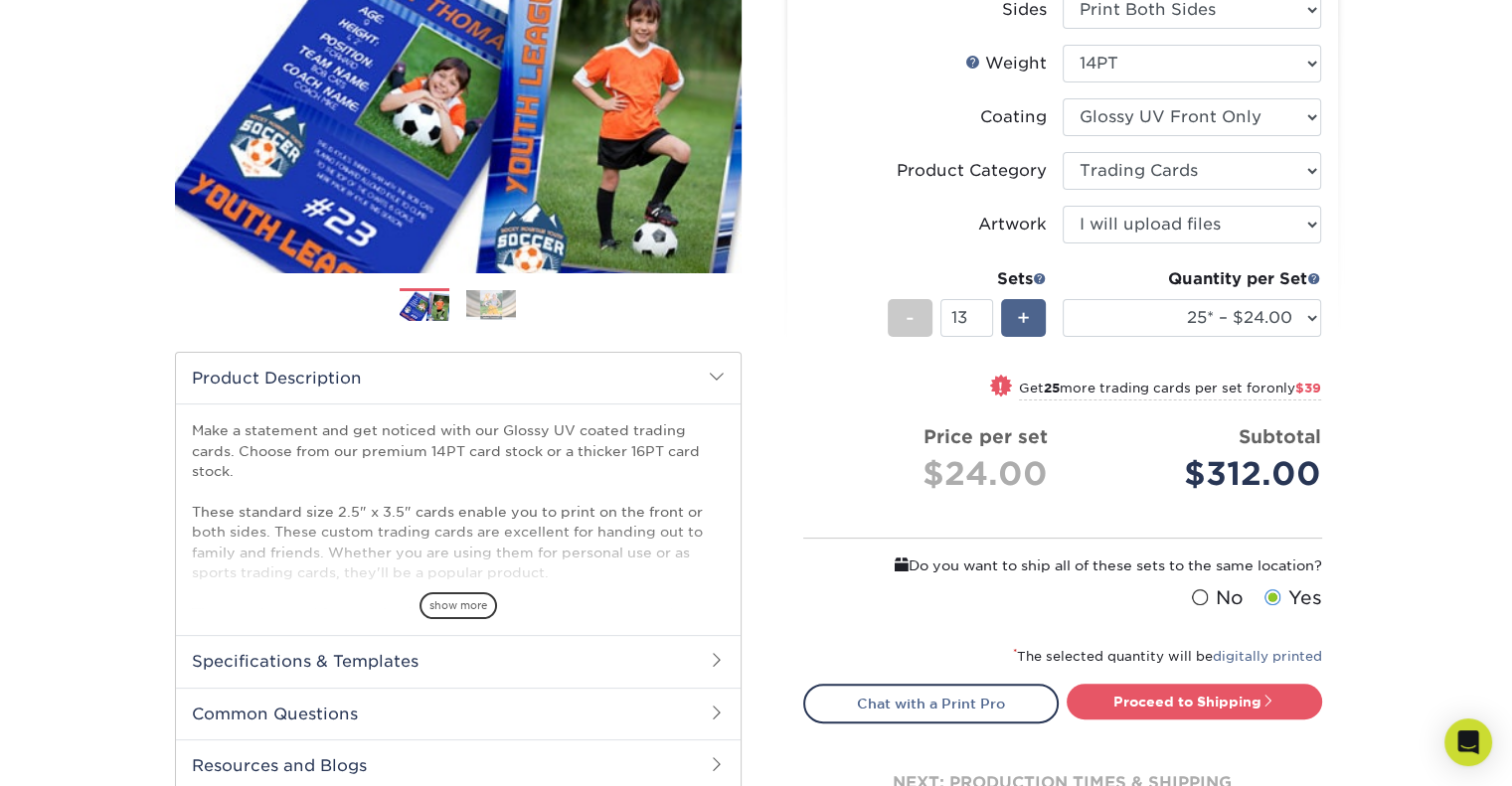click on "+" at bounding box center (1023, 318) 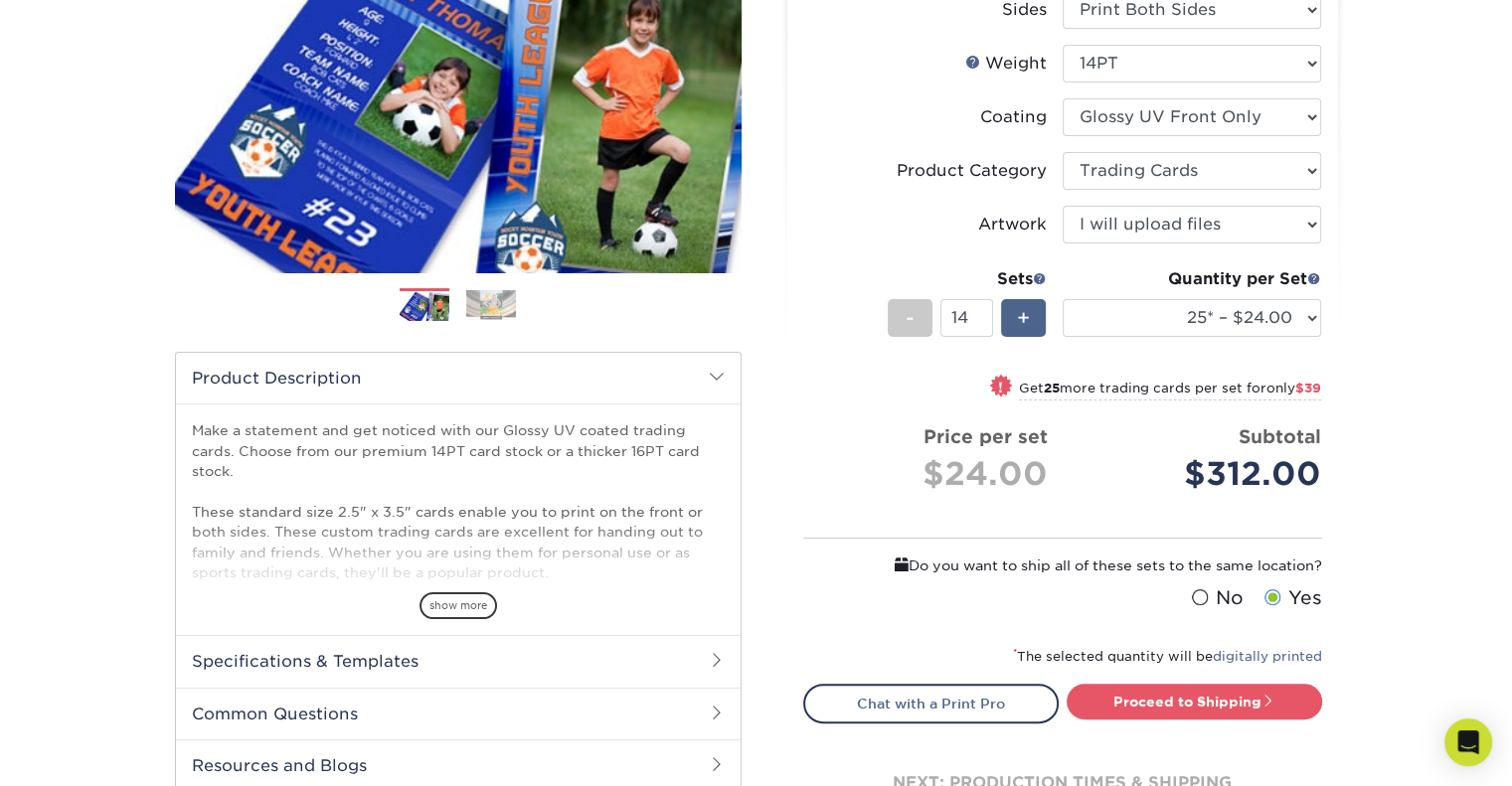 click on "+" at bounding box center (1023, 318) 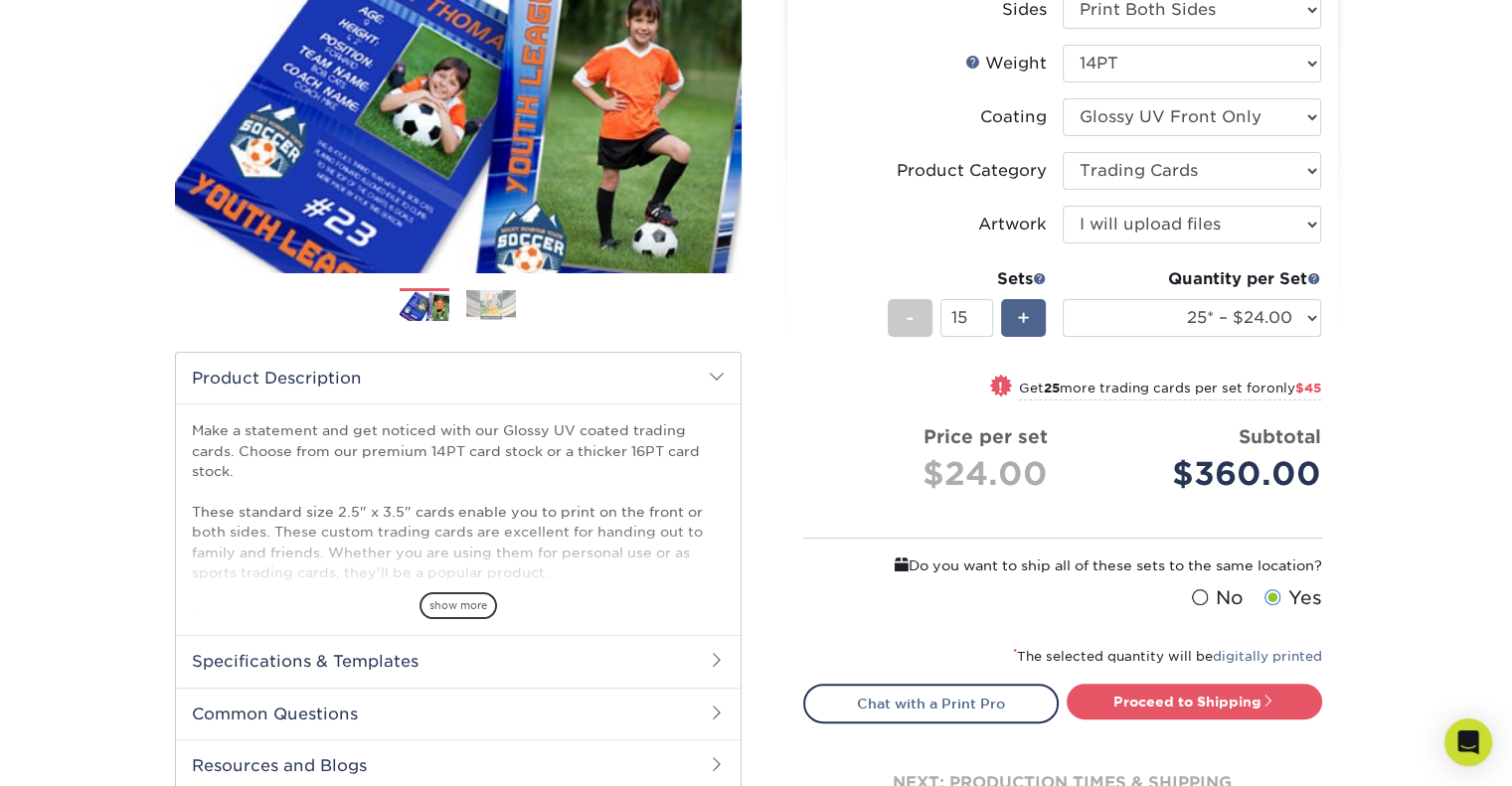 click on "+" at bounding box center (1023, 318) 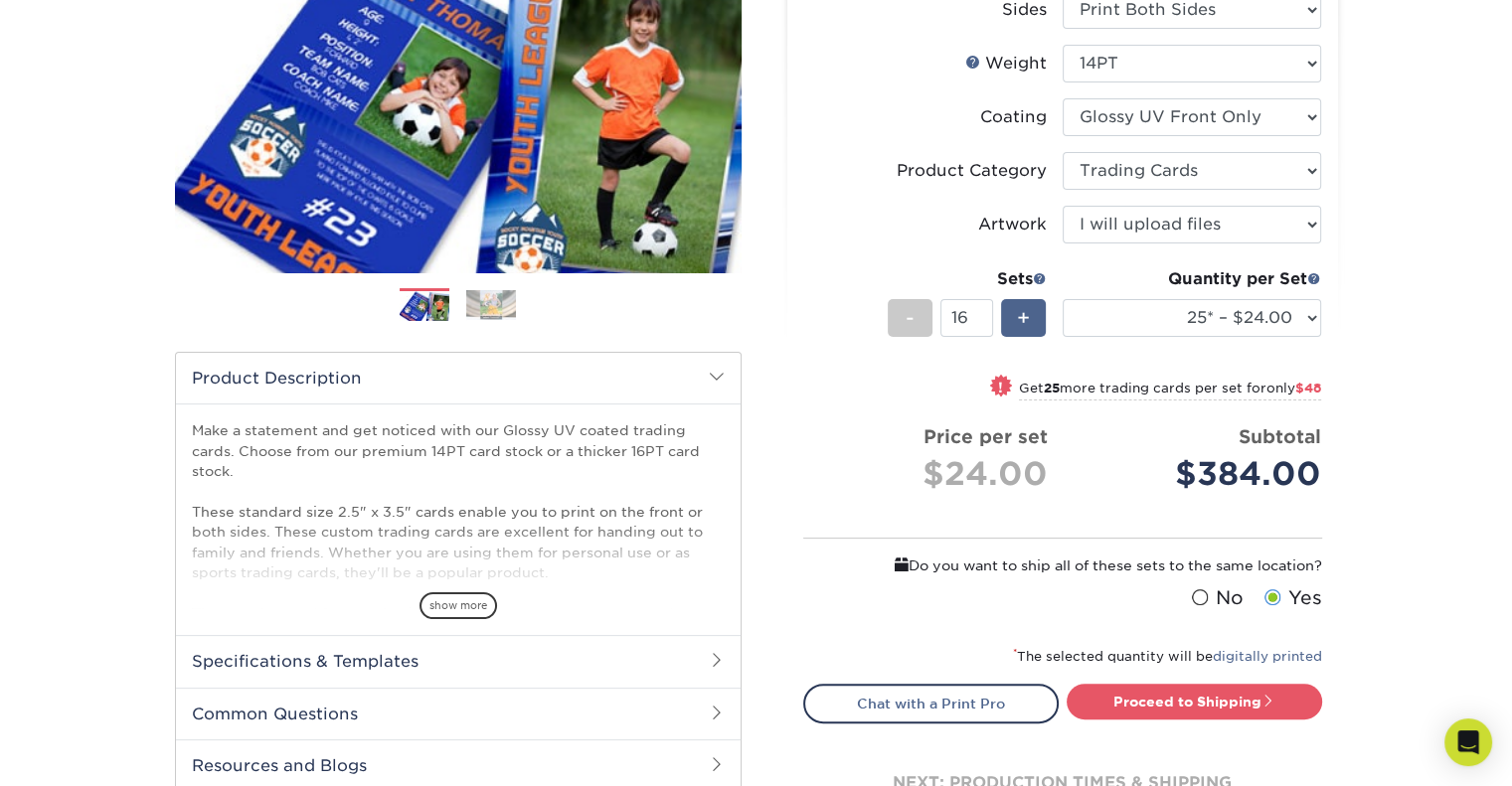 click on "+" at bounding box center [1023, 318] 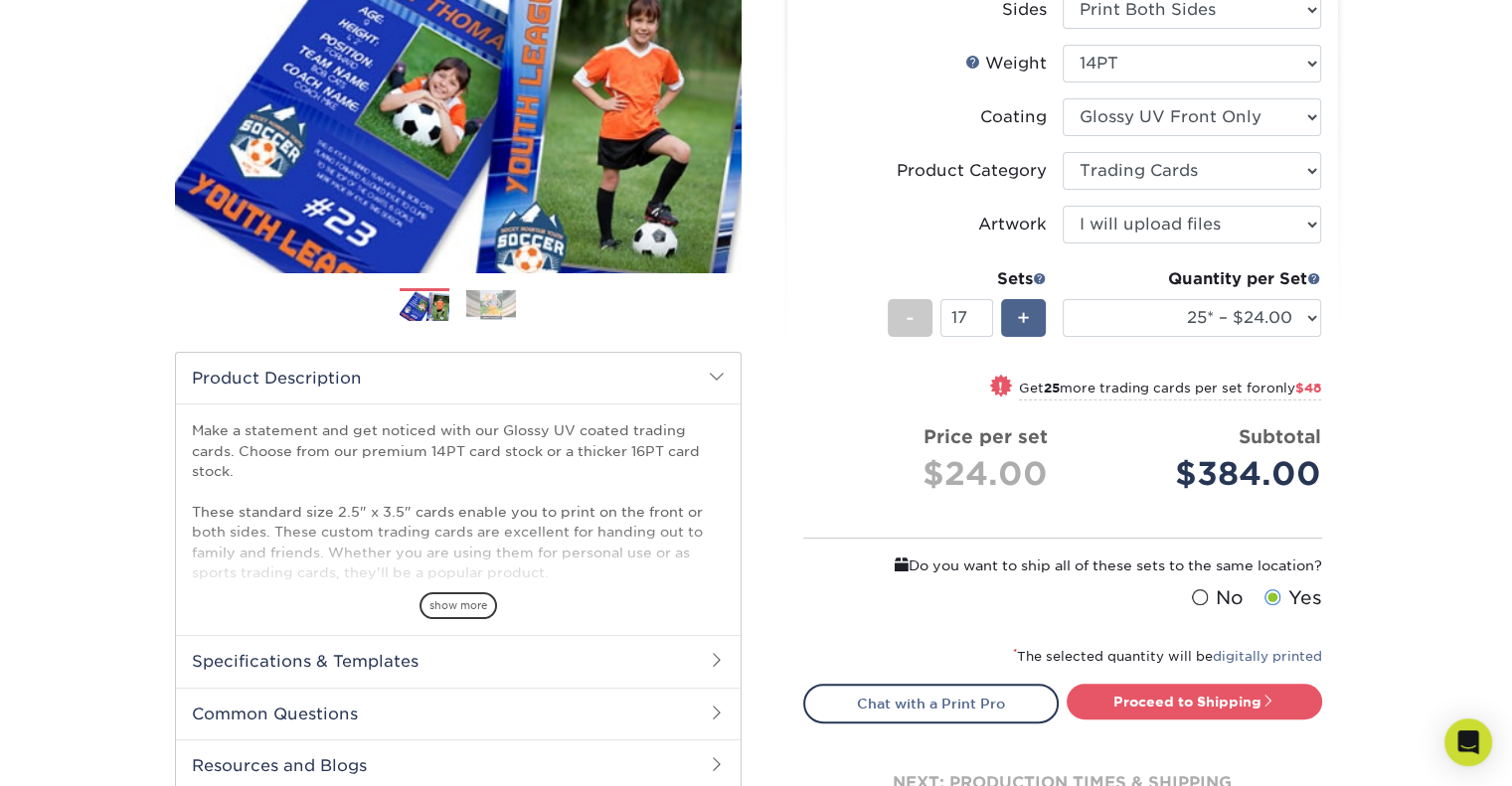 click on "+" at bounding box center [1023, 318] 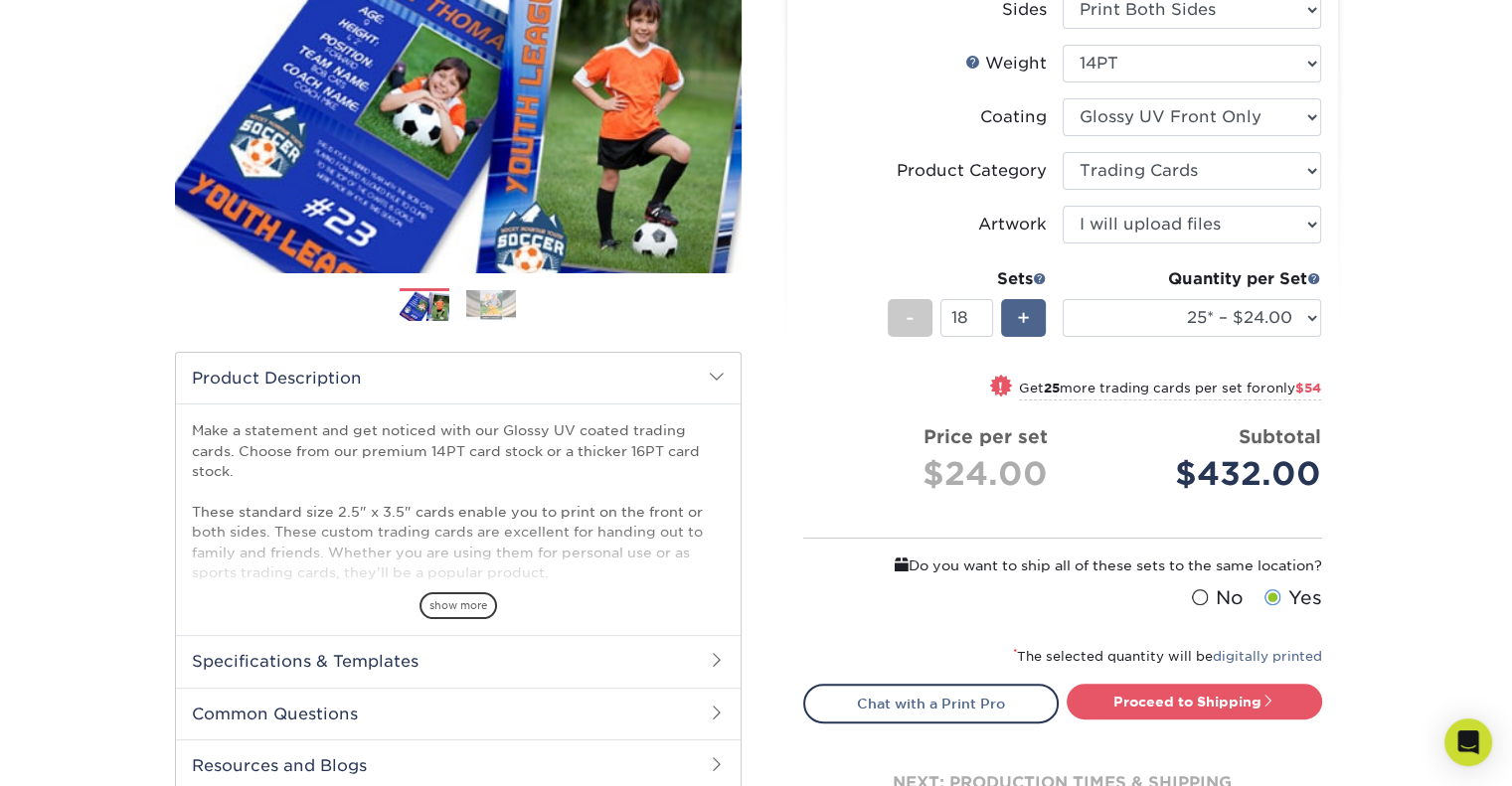 click on "+" at bounding box center [1023, 318] 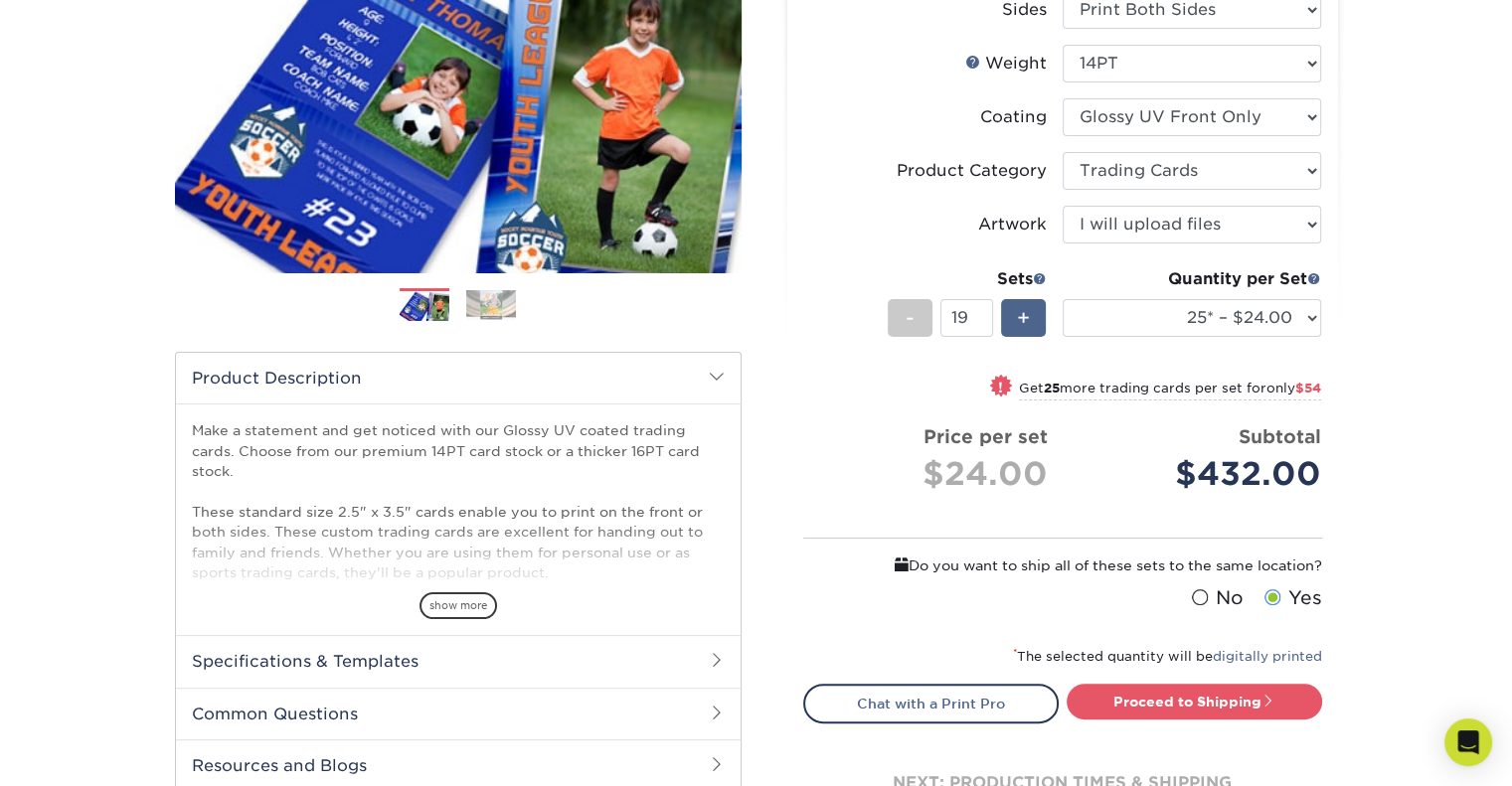 click on "+" at bounding box center (1023, 318) 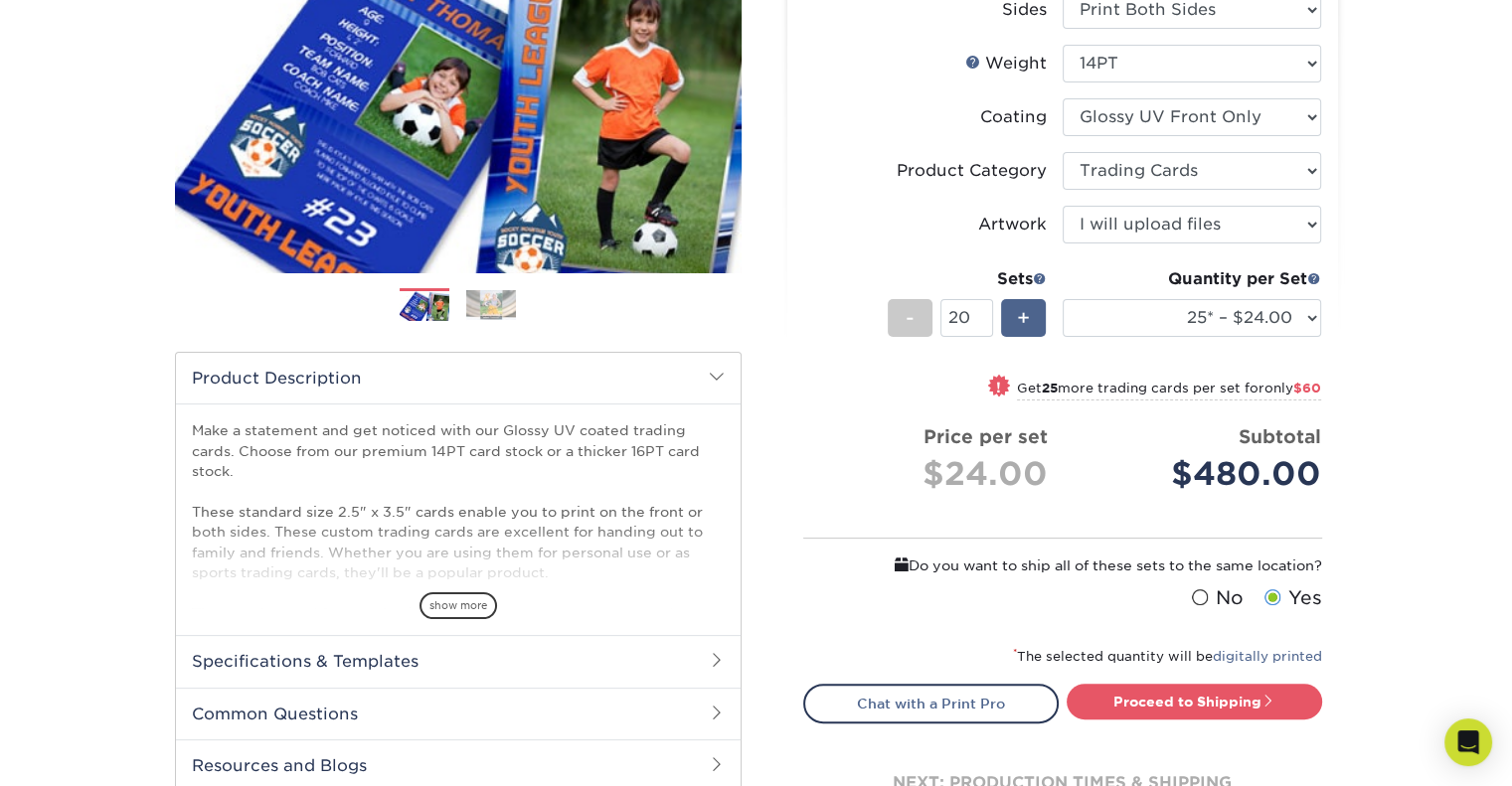 click on "+" at bounding box center [1023, 318] 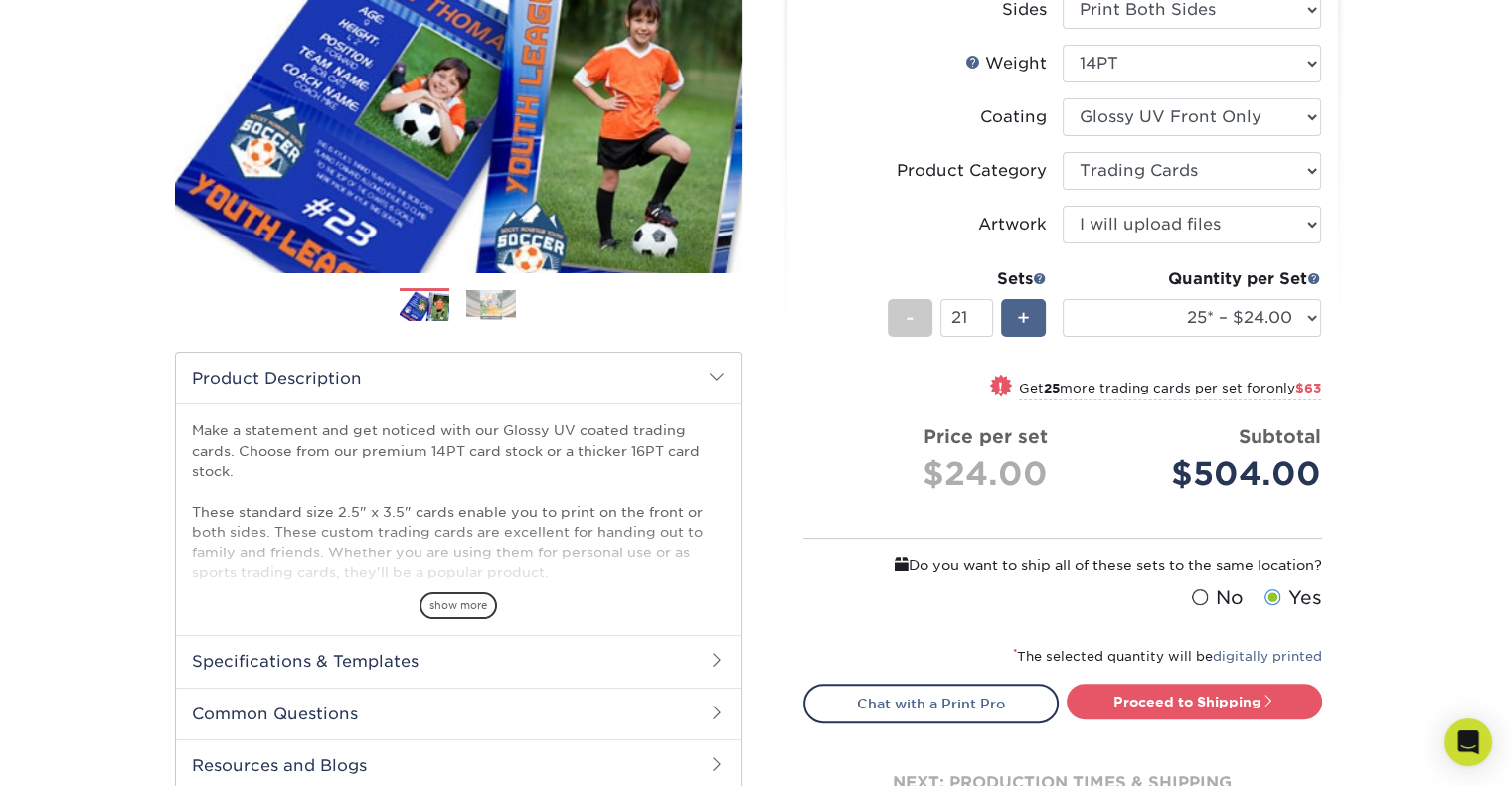 click on "+" at bounding box center (1023, 318) 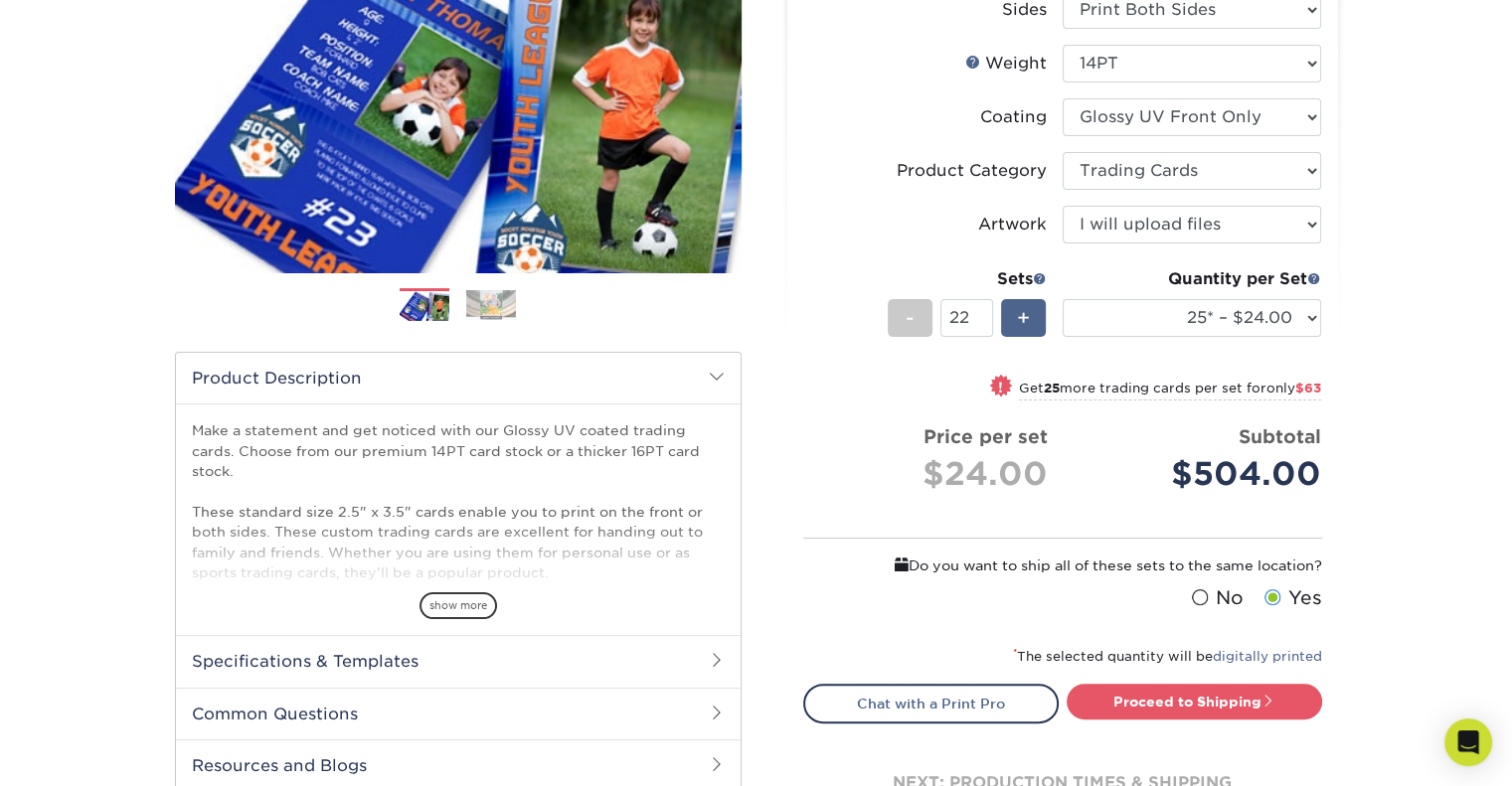 click on "+" at bounding box center [1023, 318] 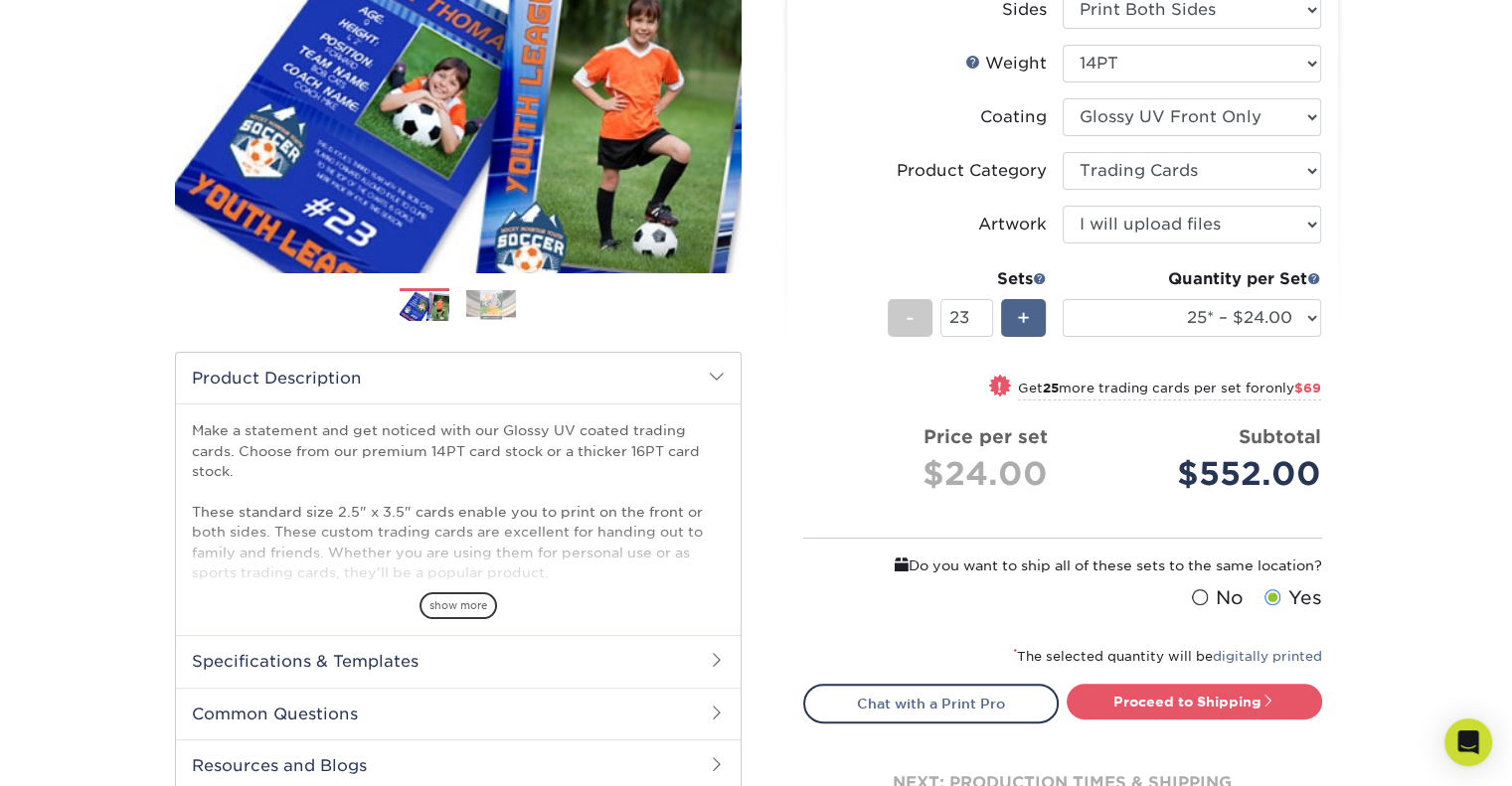 click on "+" at bounding box center [1023, 318] 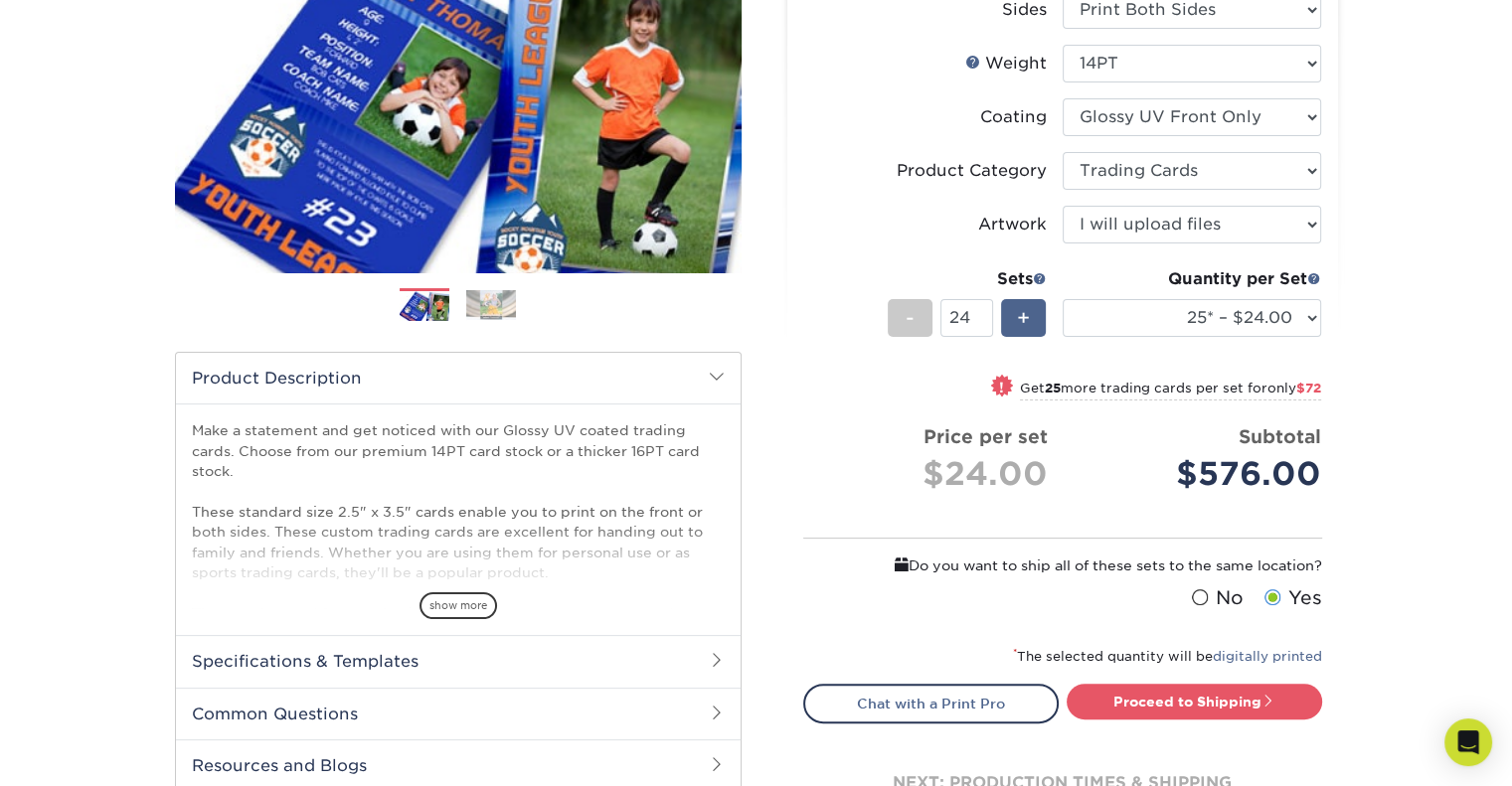 click on "+" at bounding box center [1023, 318] 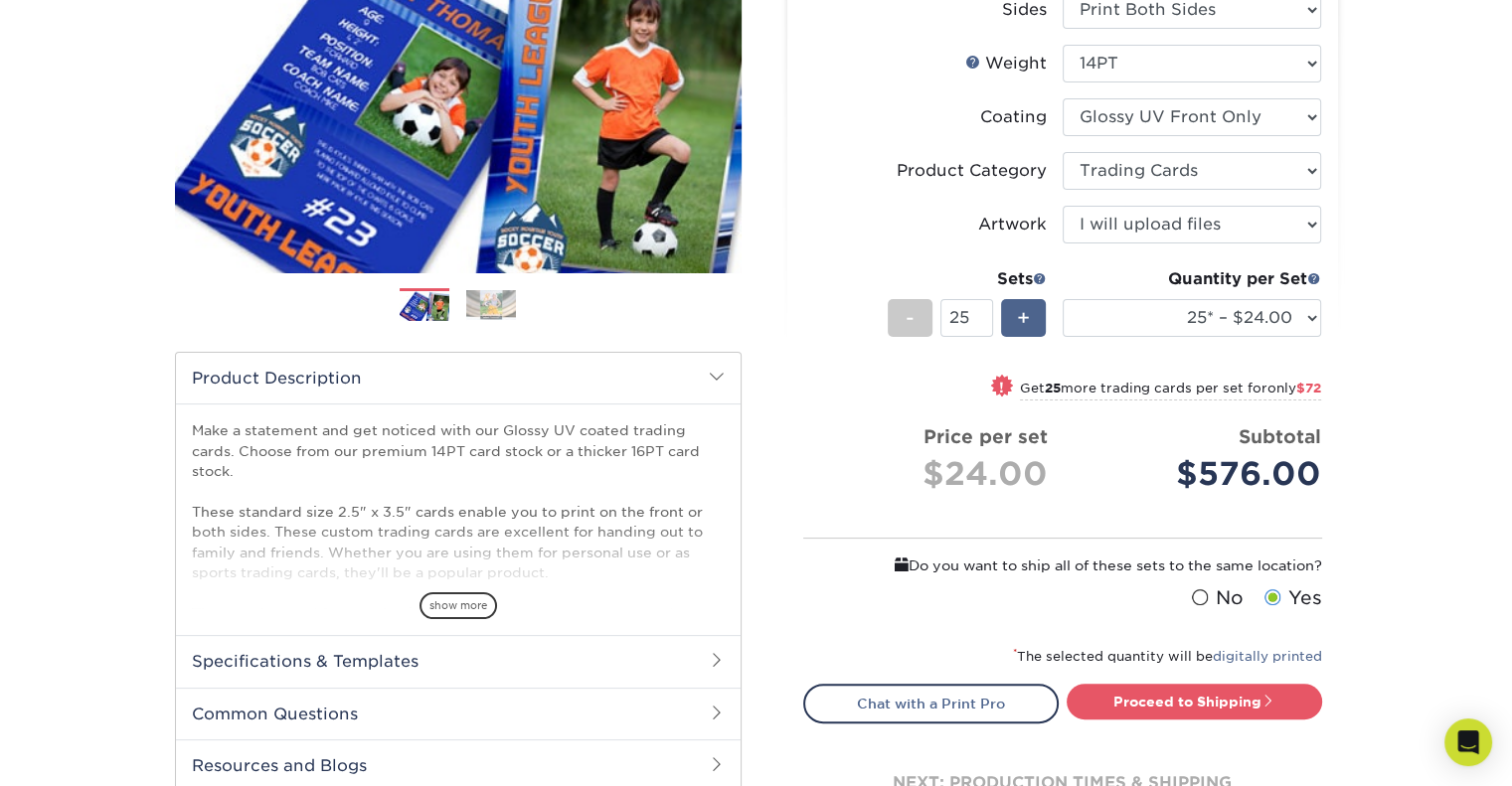 click on "+" at bounding box center [1023, 318] 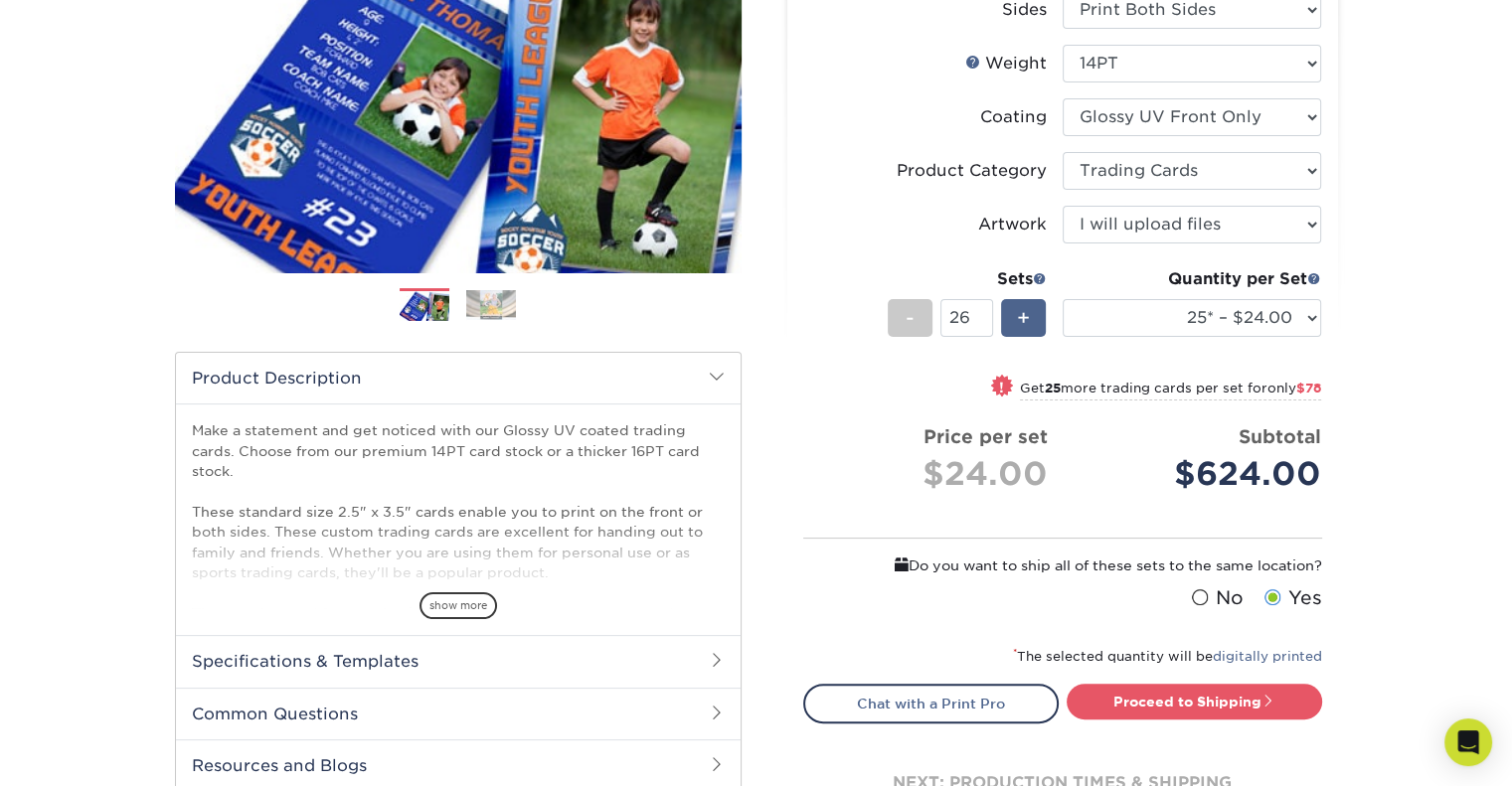 click on "+" at bounding box center (1023, 318) 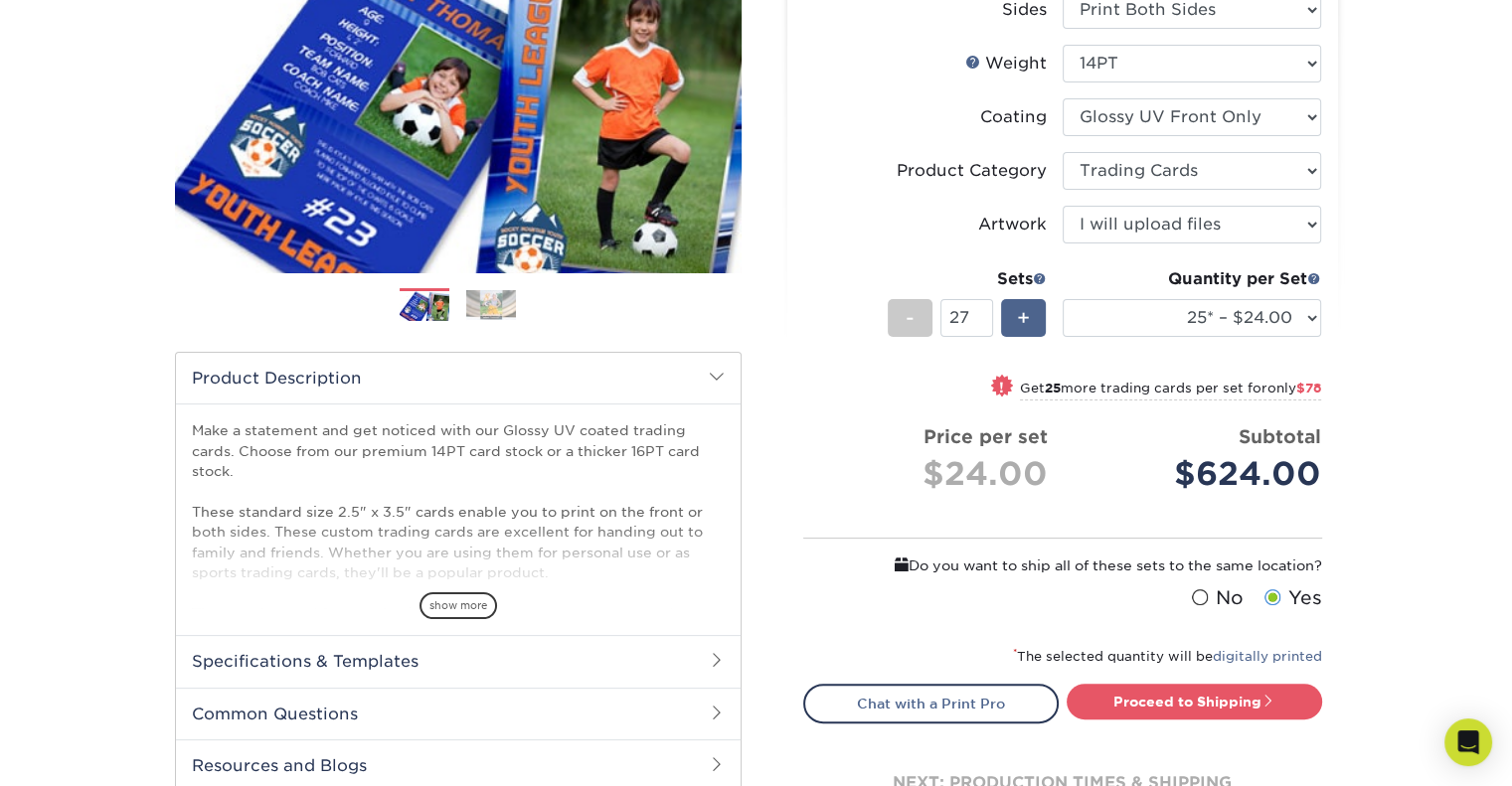 click on "+" at bounding box center (1023, 318) 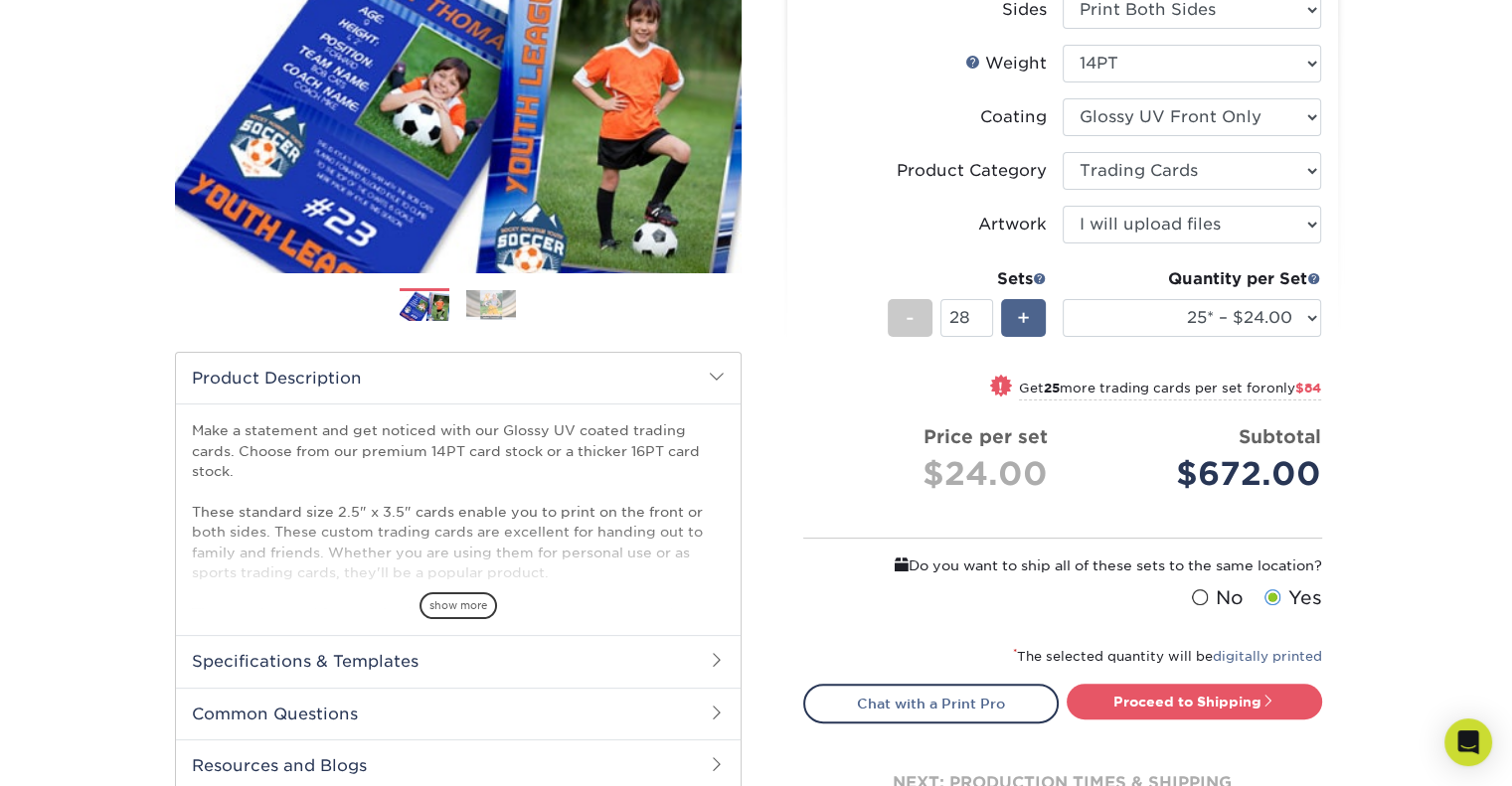 click on "+" at bounding box center [1023, 318] 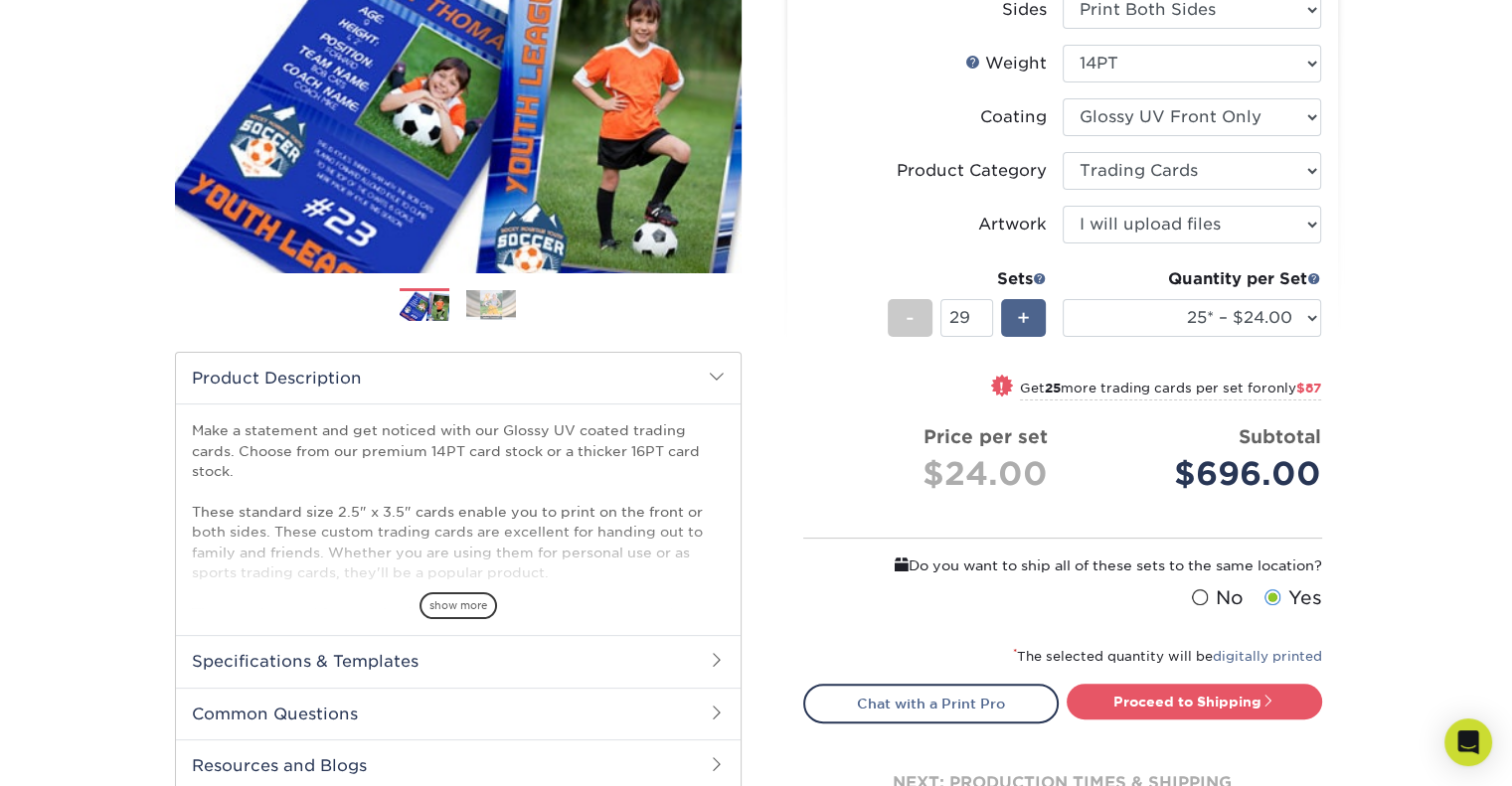 click on "+" at bounding box center (1023, 318) 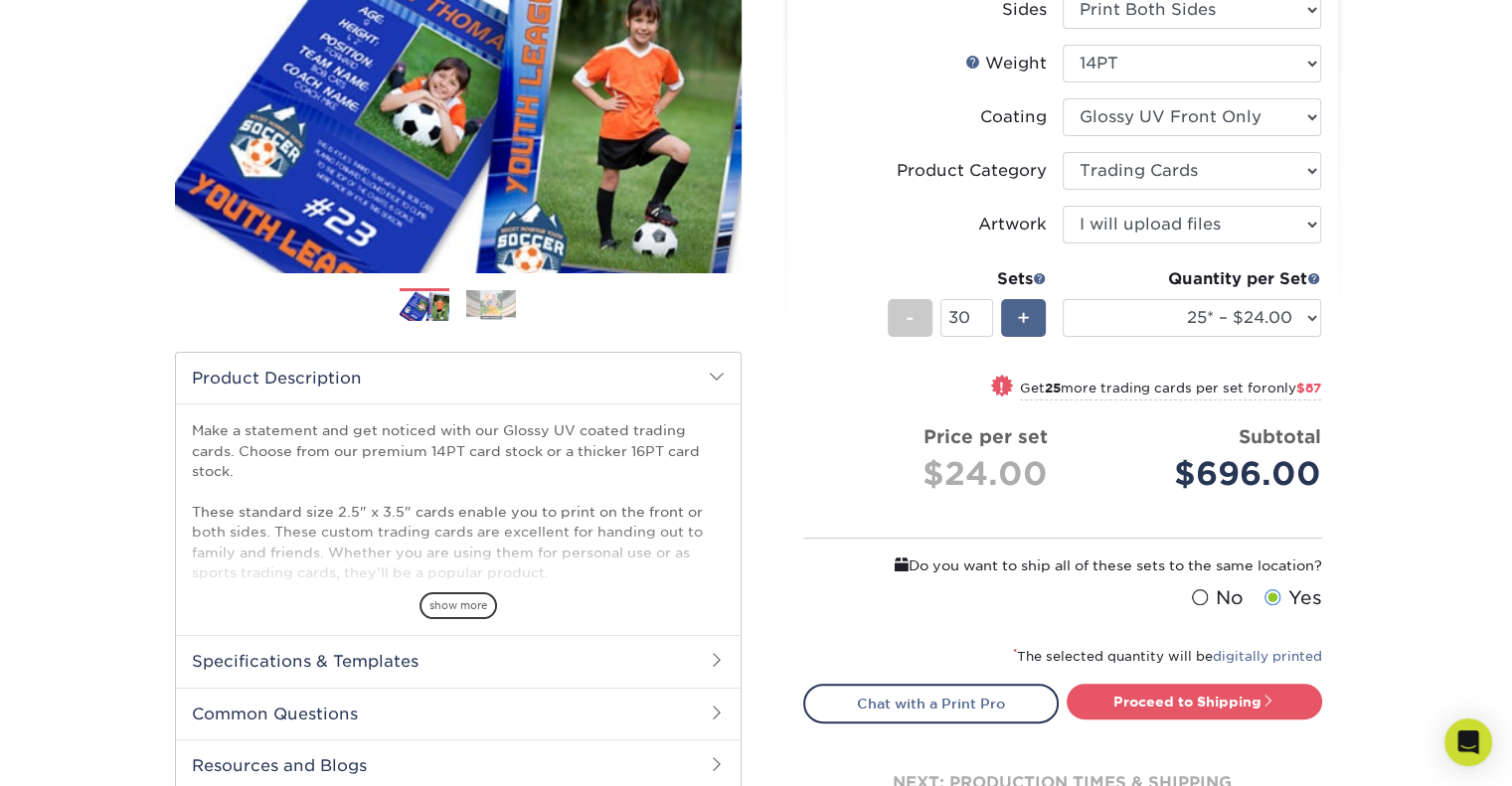 click on "+" at bounding box center (1023, 318) 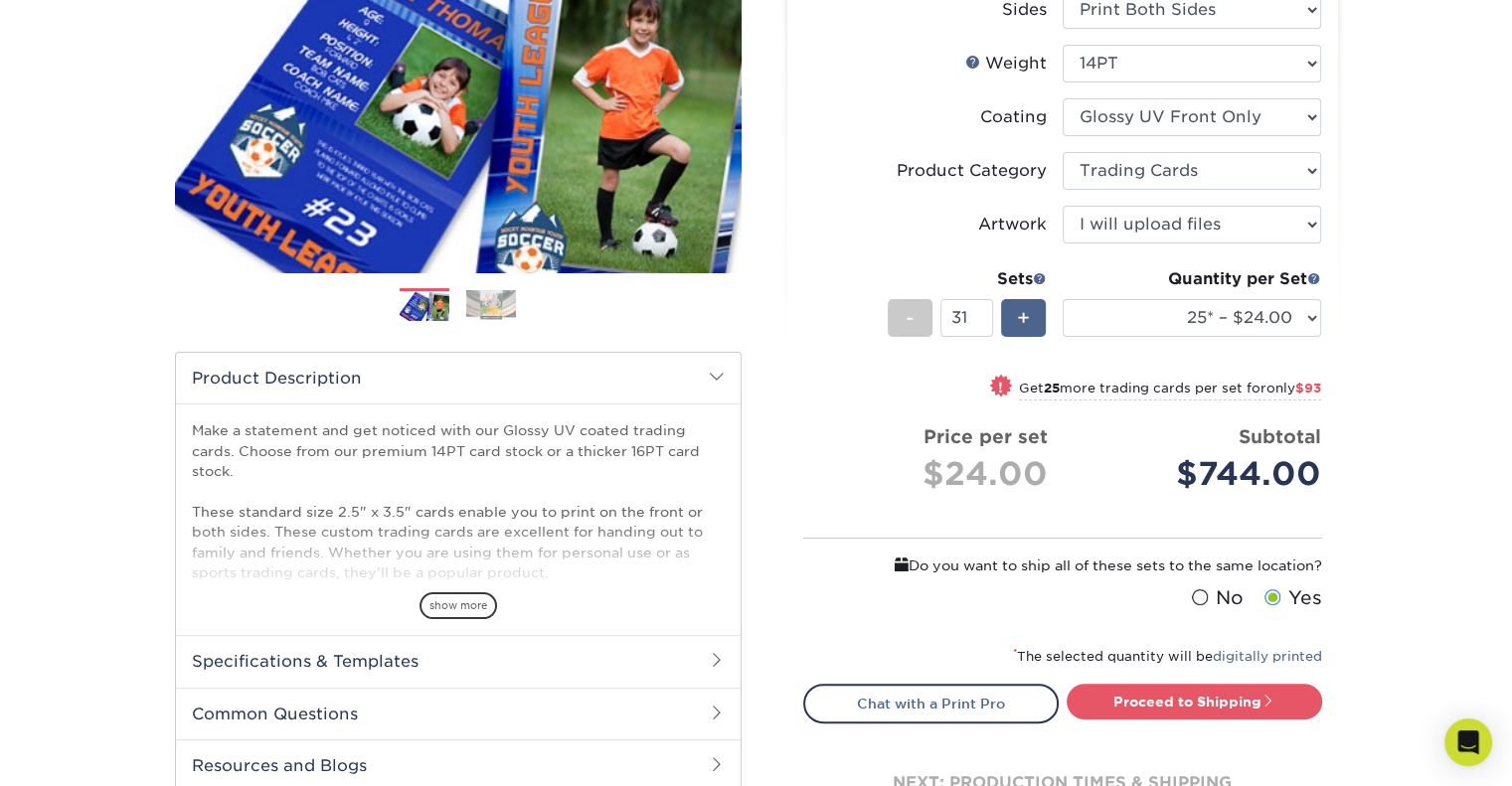 click on "+" at bounding box center [1023, 318] 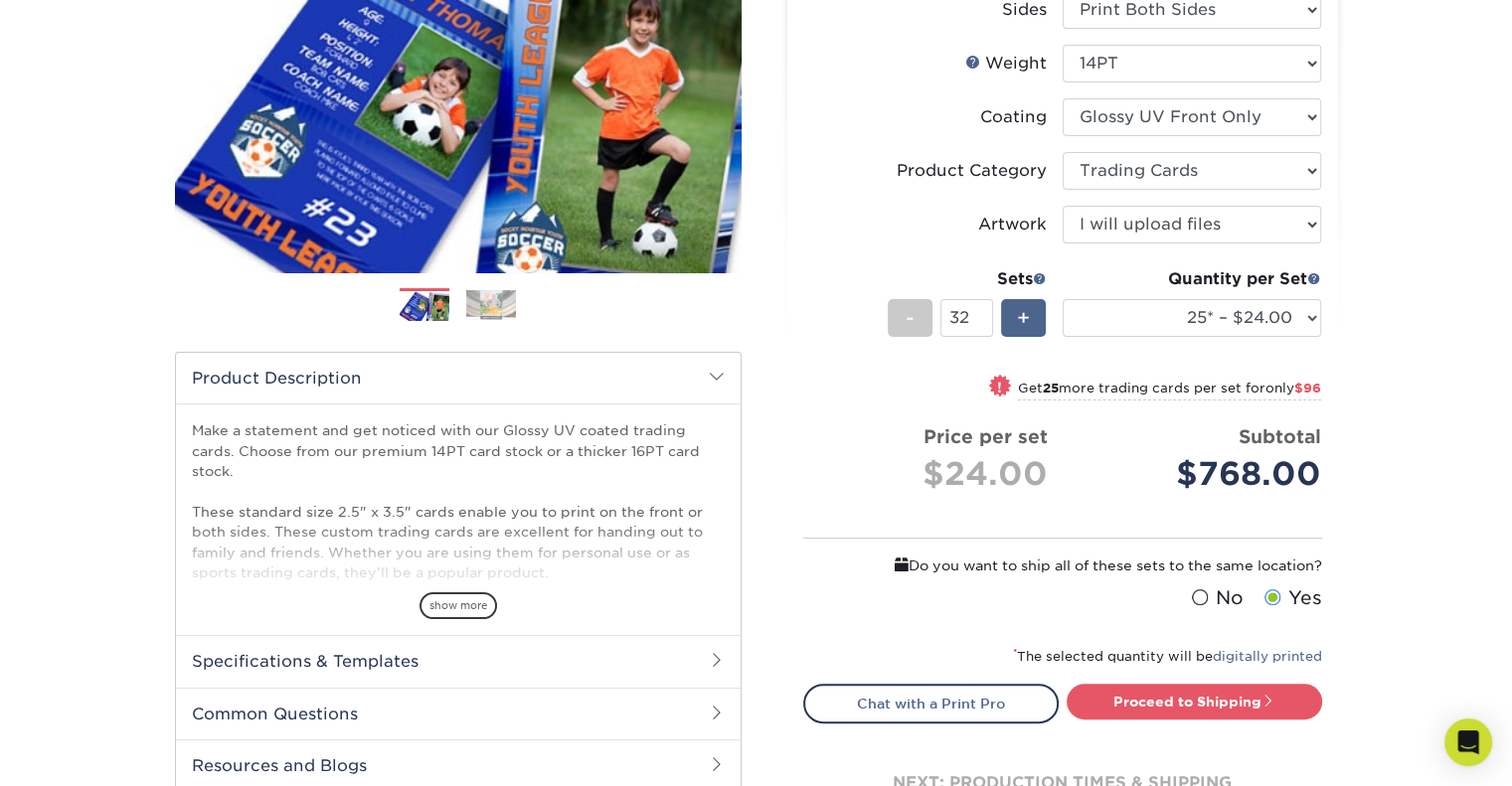 click on "+" at bounding box center (1023, 318) 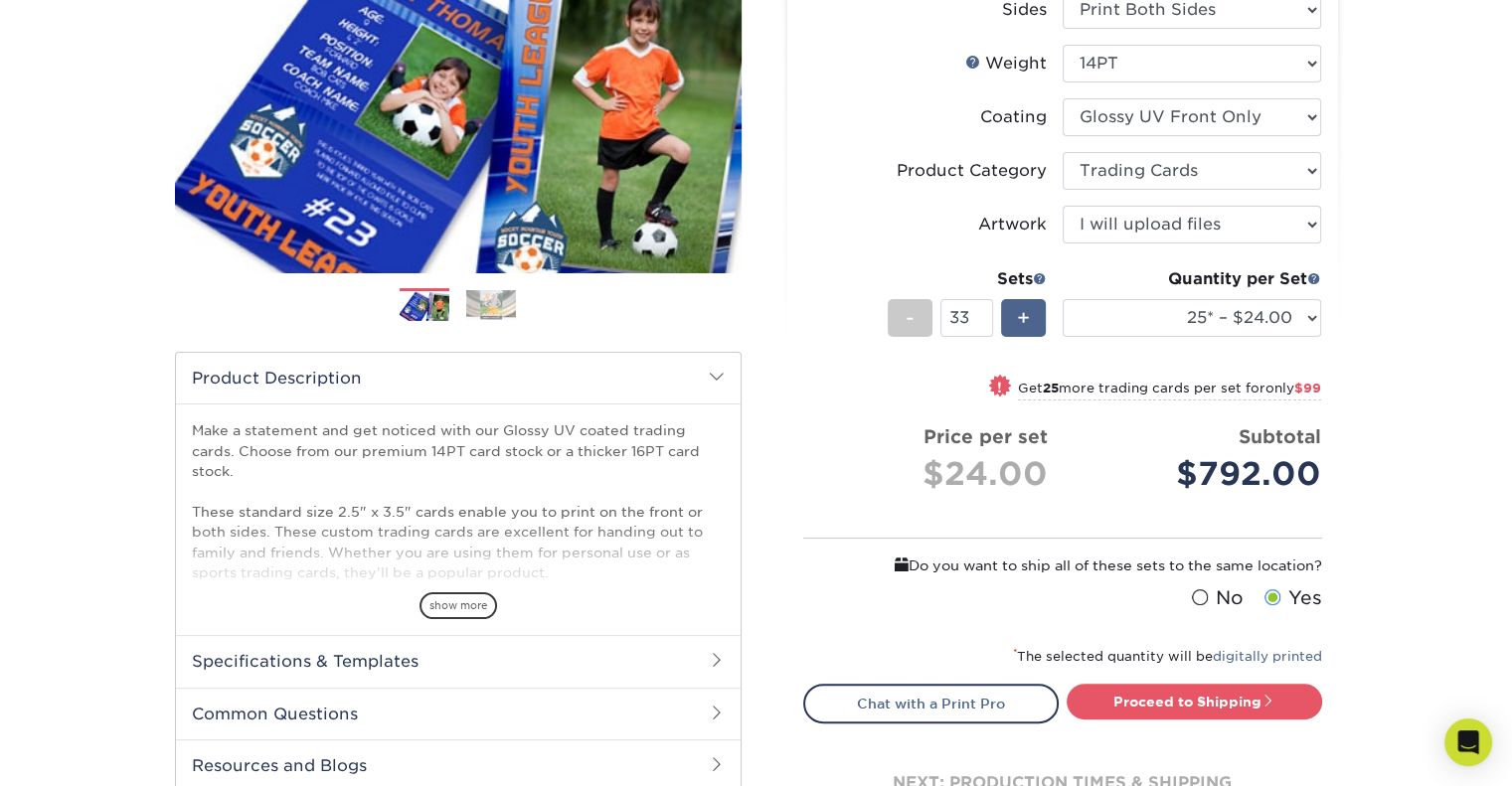 click on "+" at bounding box center [1023, 318] 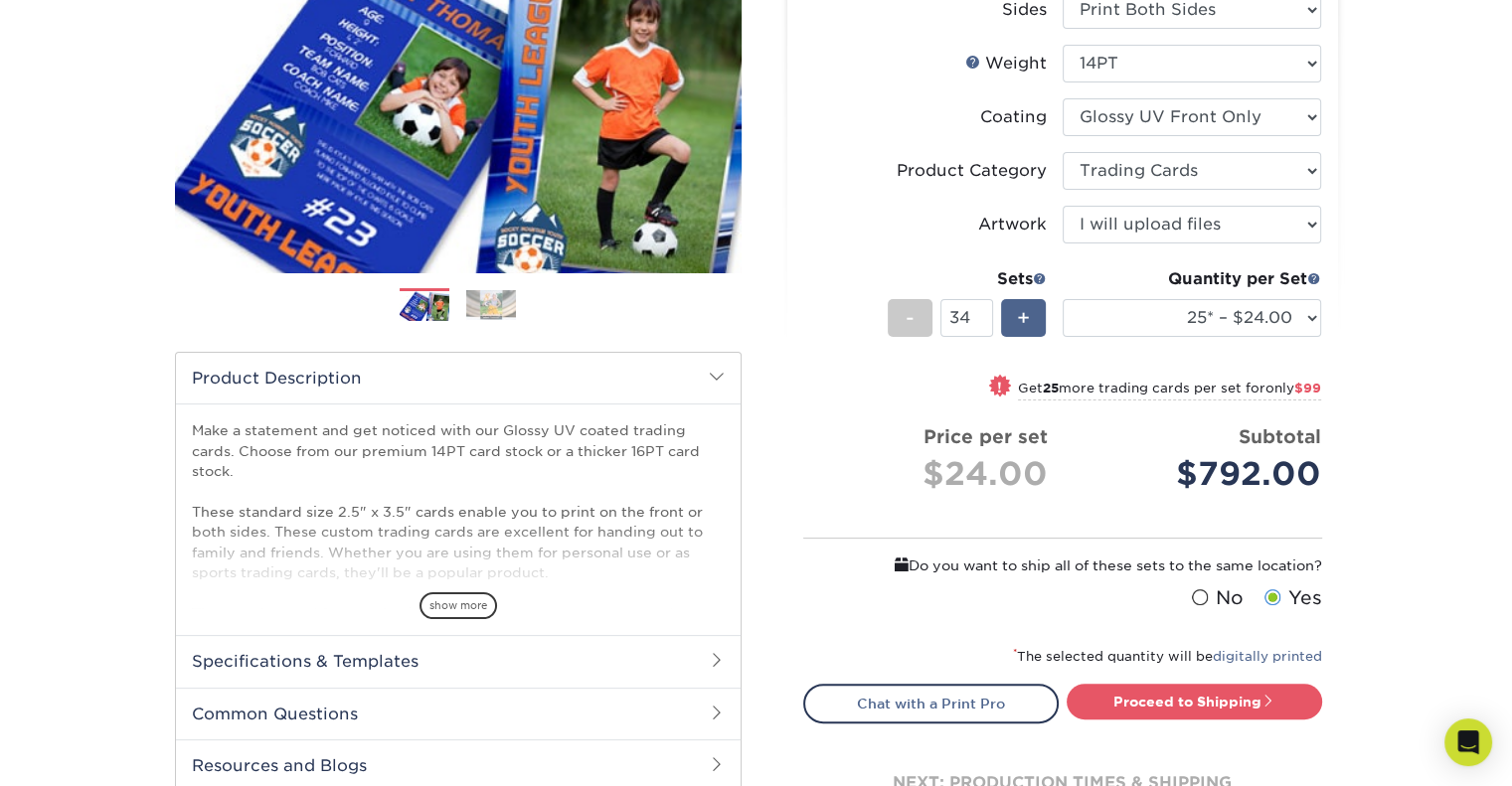 click on "+" at bounding box center [1023, 318] 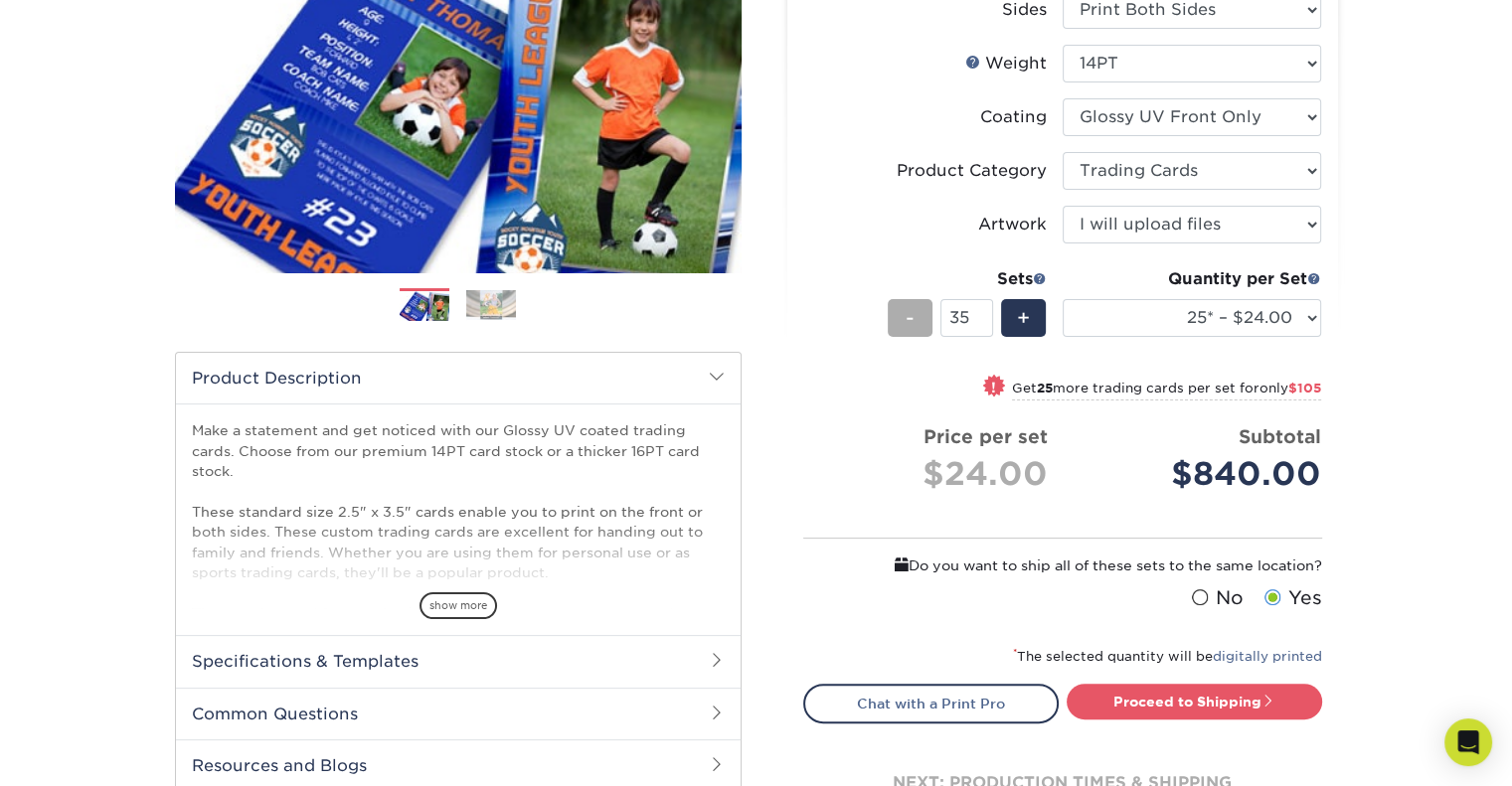 click on "-" at bounding box center (910, 318) 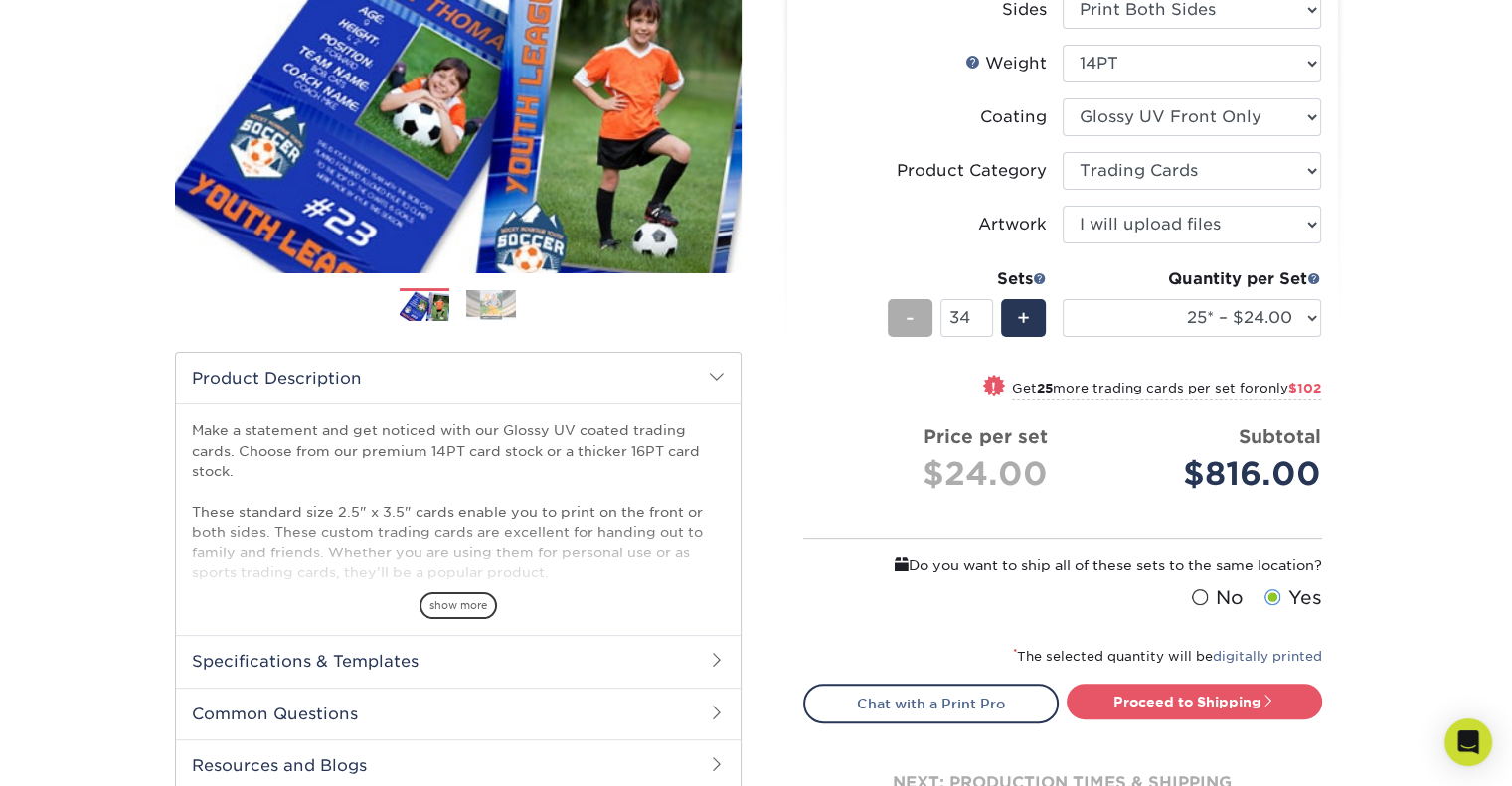 click on "-" at bounding box center (910, 318) 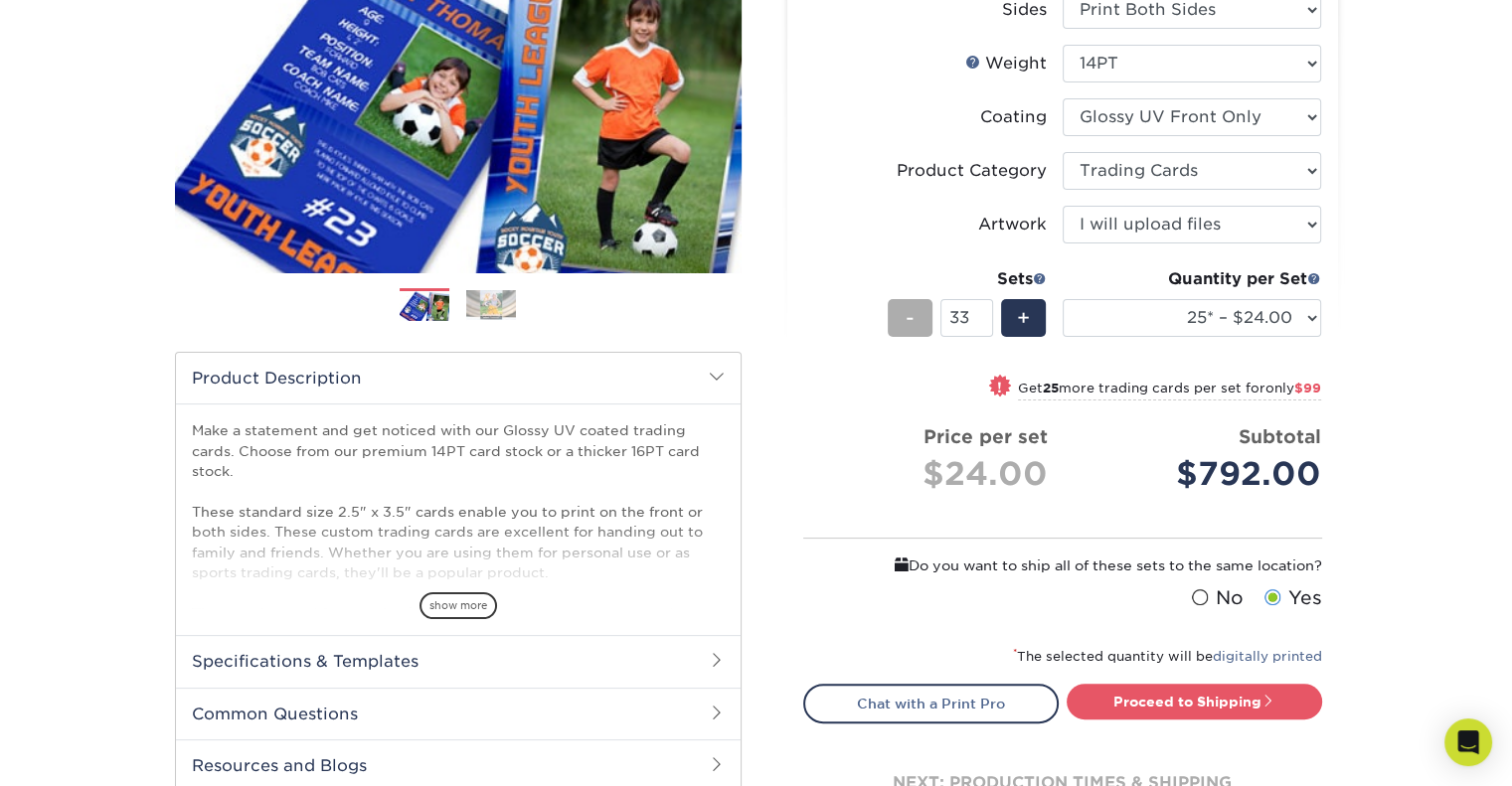 click on "-" at bounding box center [910, 318] 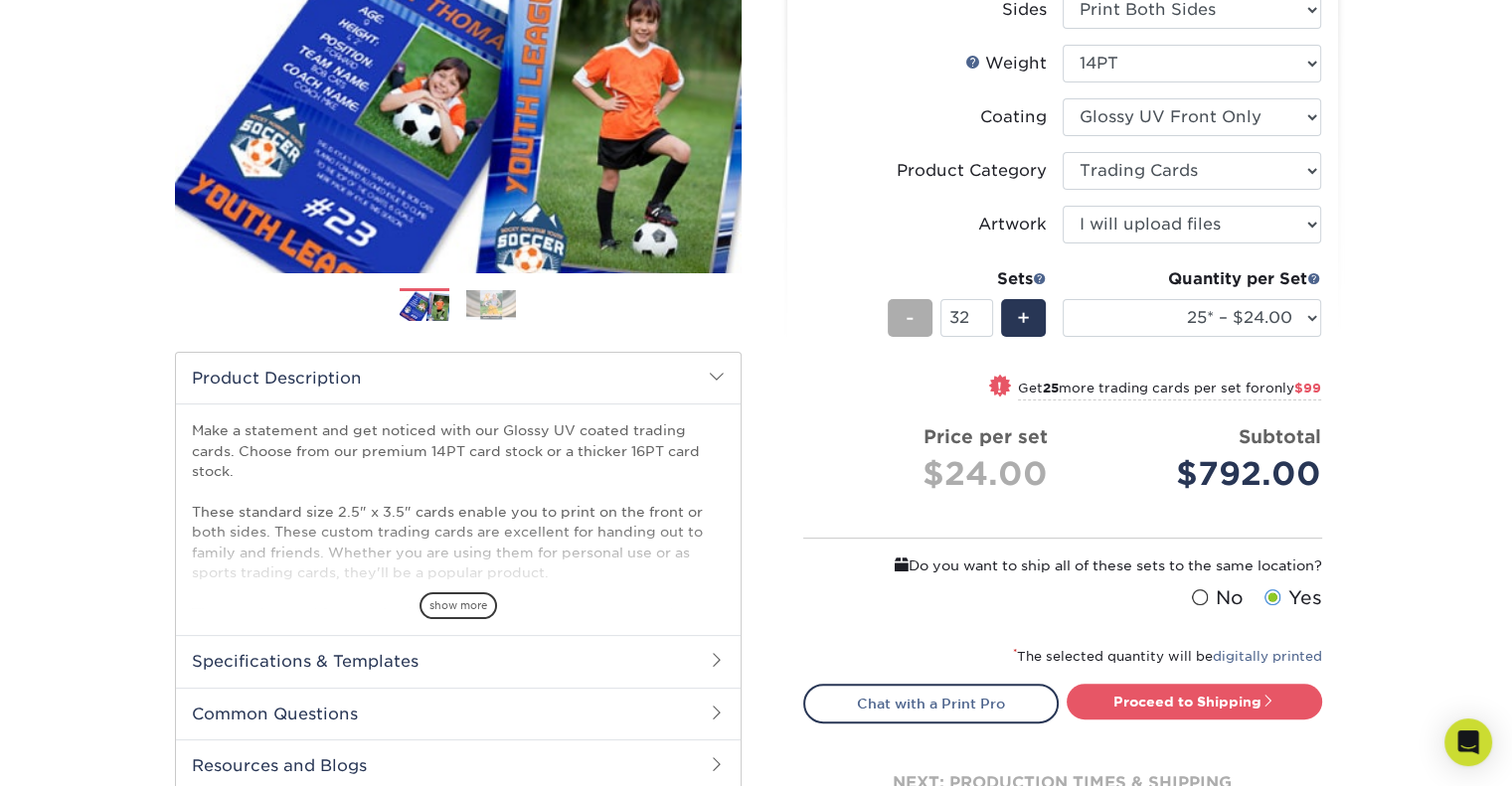 click on "-" at bounding box center (910, 318) 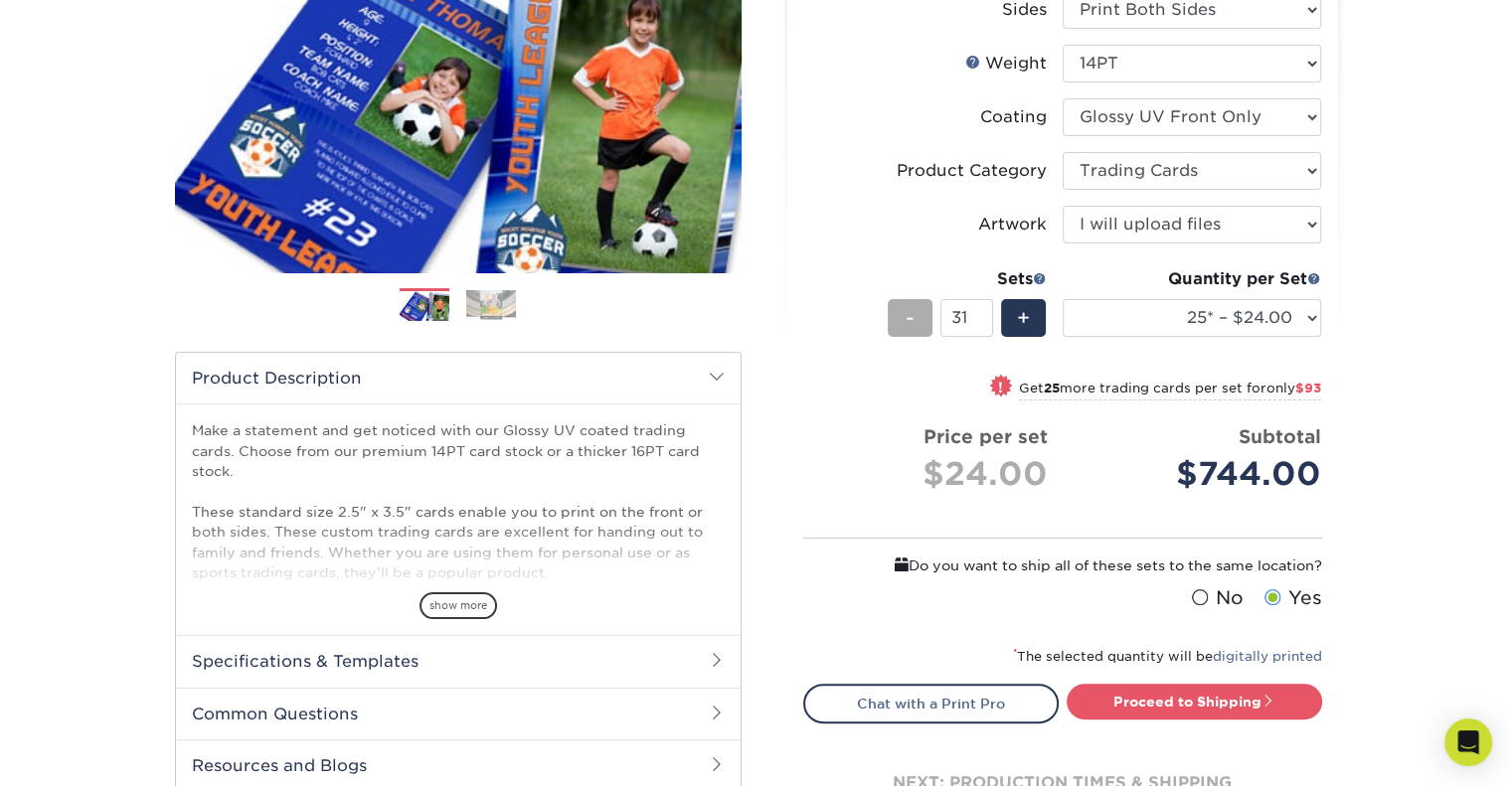 click on "-" at bounding box center [910, 318] 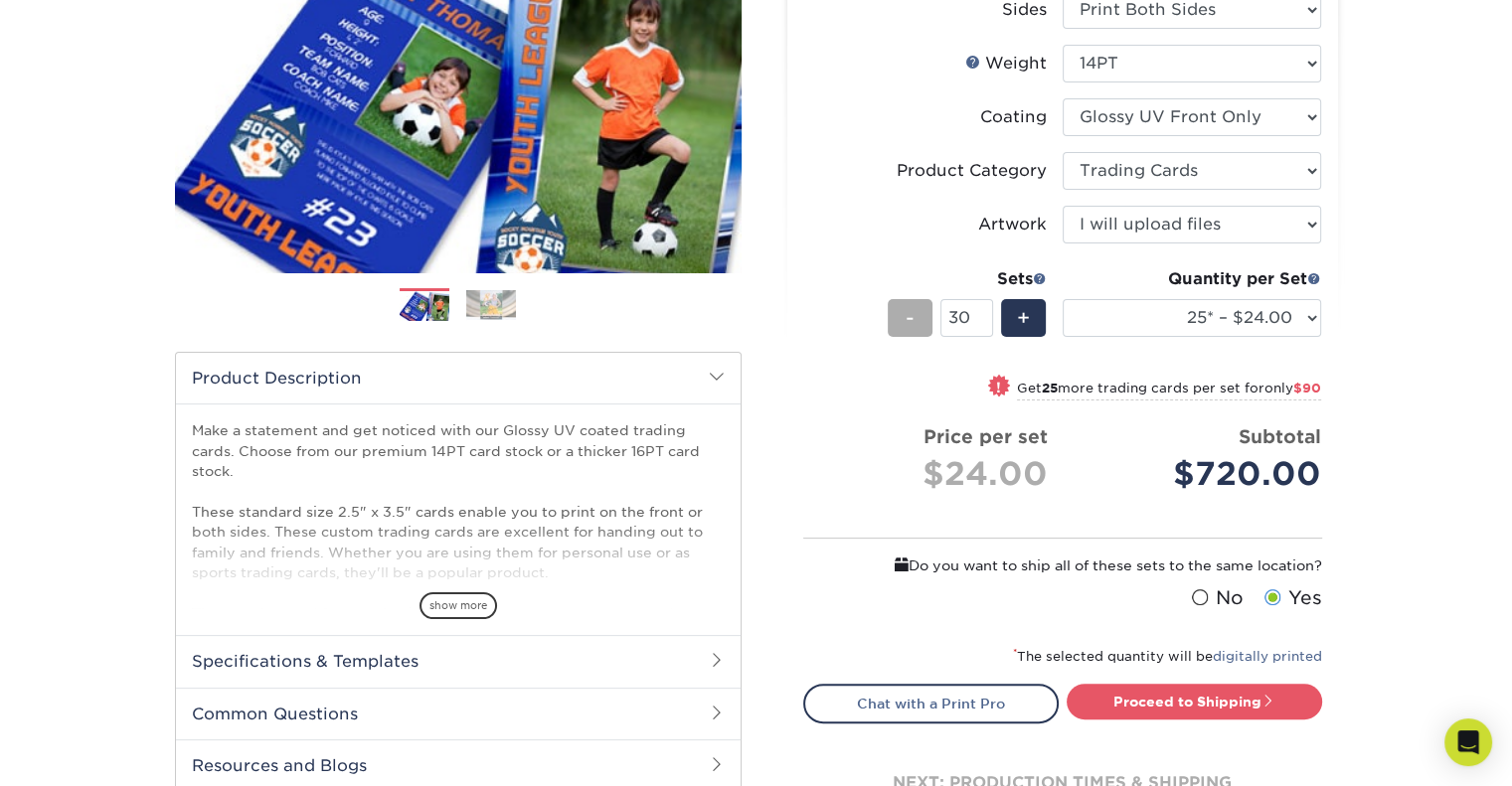 click on "-" at bounding box center (910, 318) 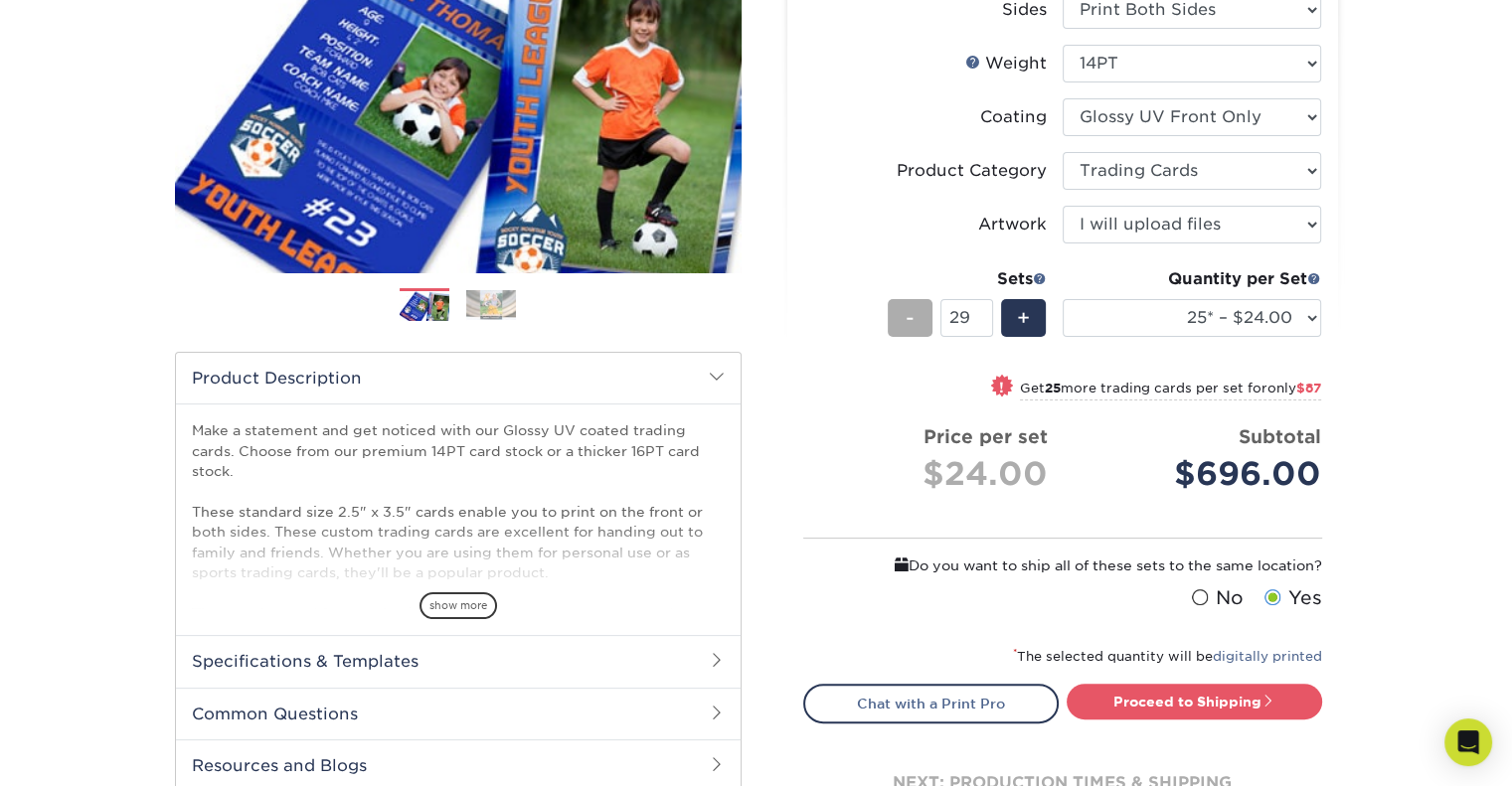 click on "-" at bounding box center [910, 318] 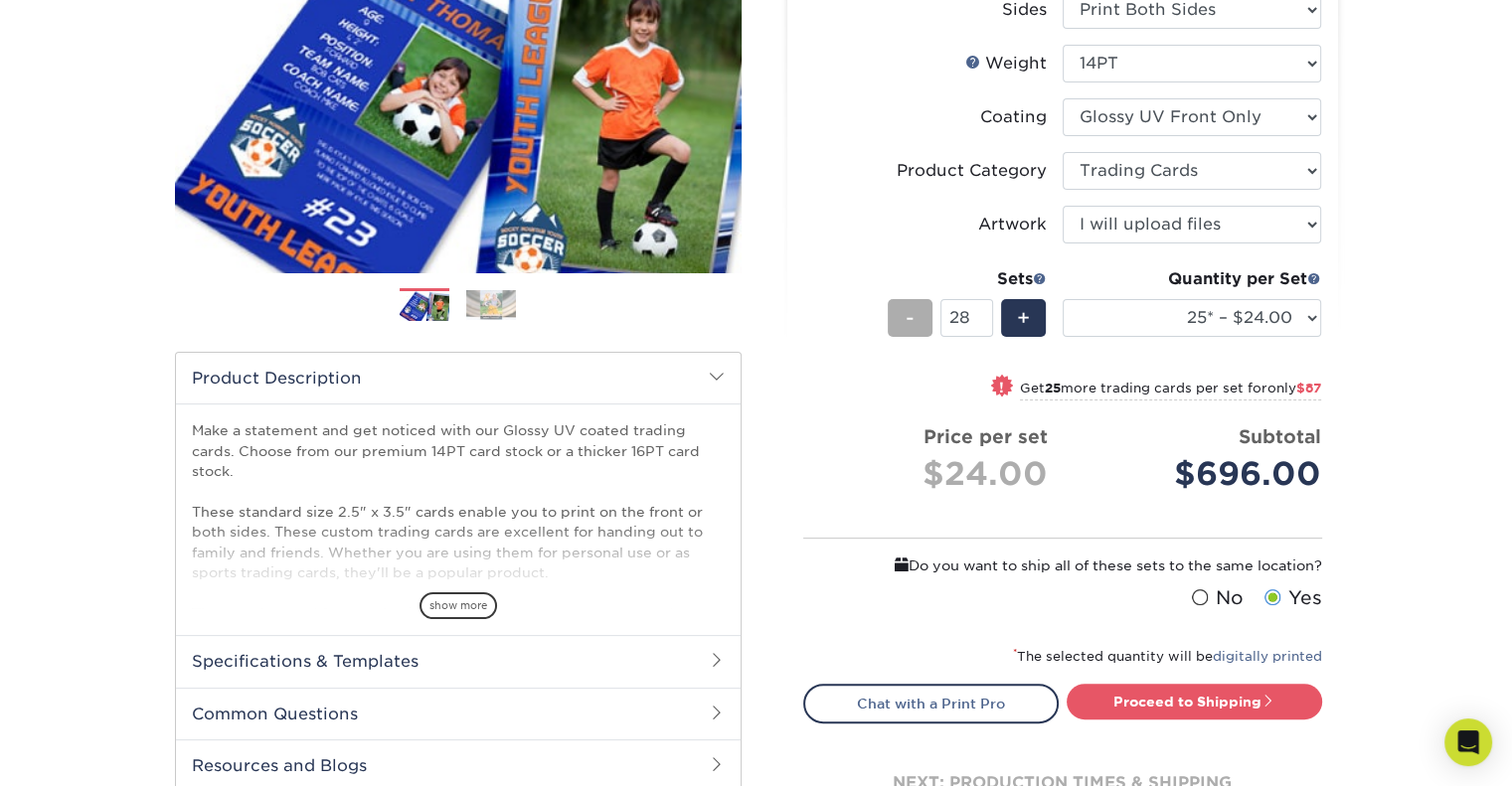 click on "-" at bounding box center (910, 318) 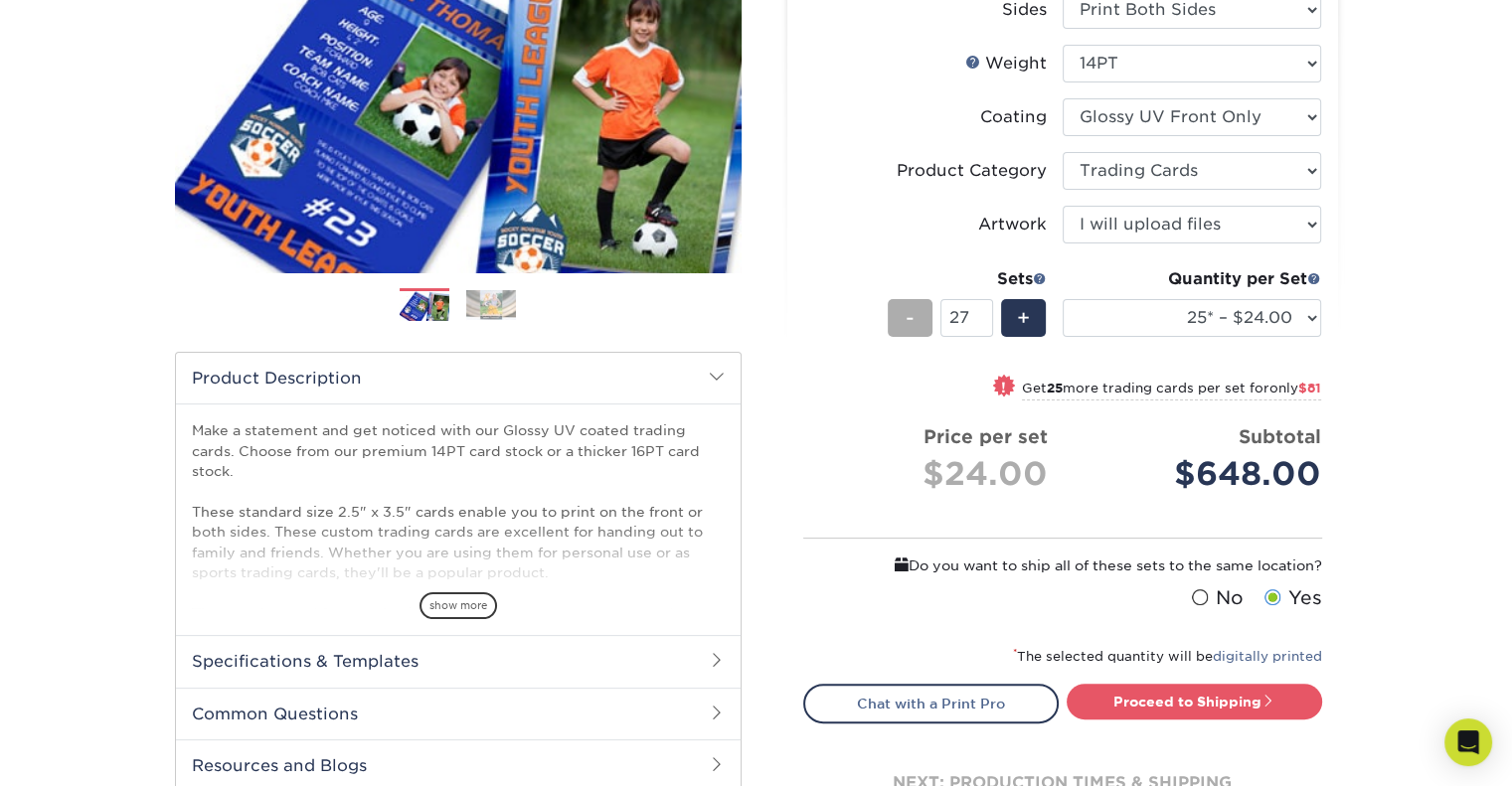 click on "-" at bounding box center (910, 318) 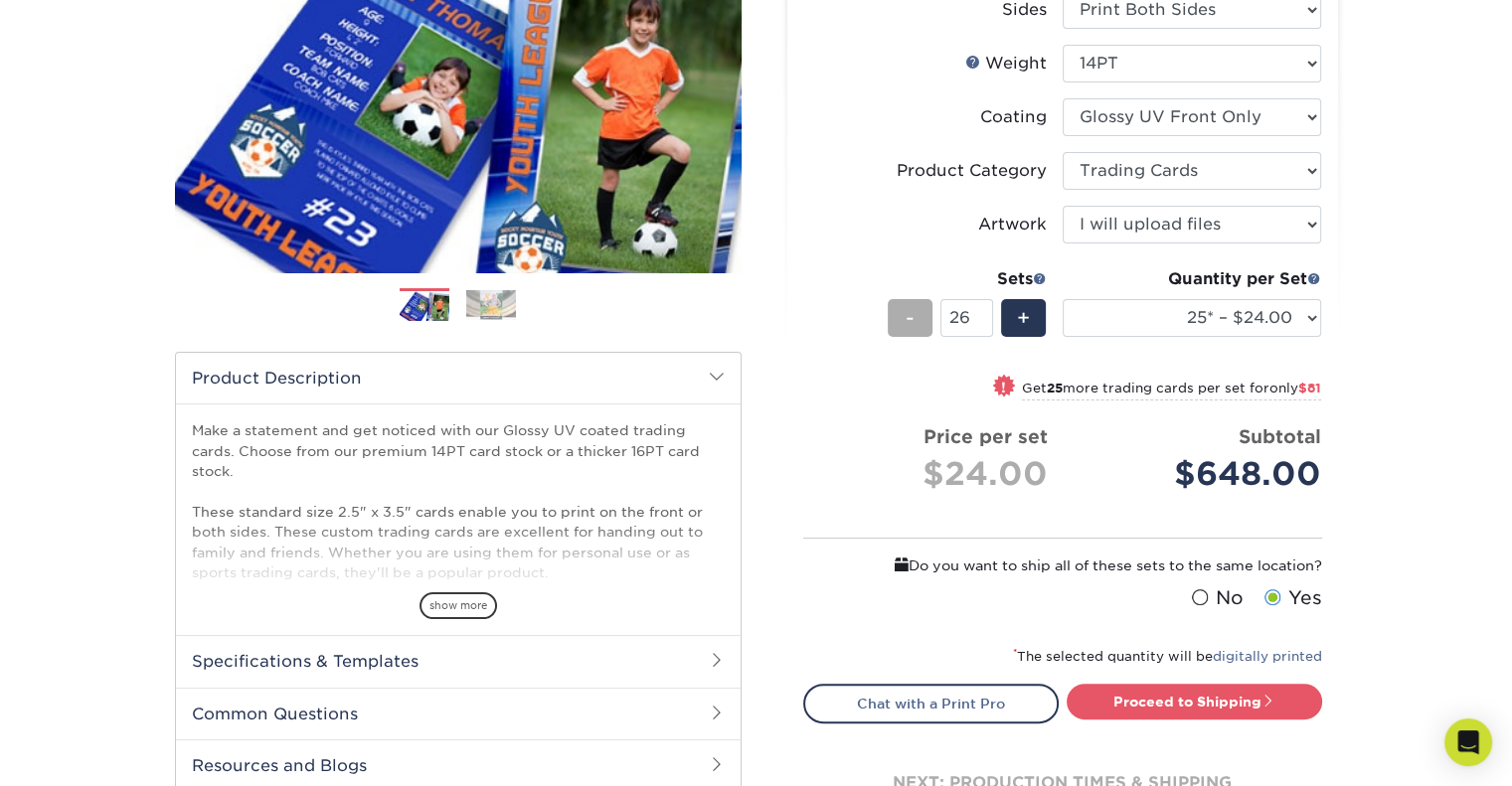 click on "-" at bounding box center (910, 318) 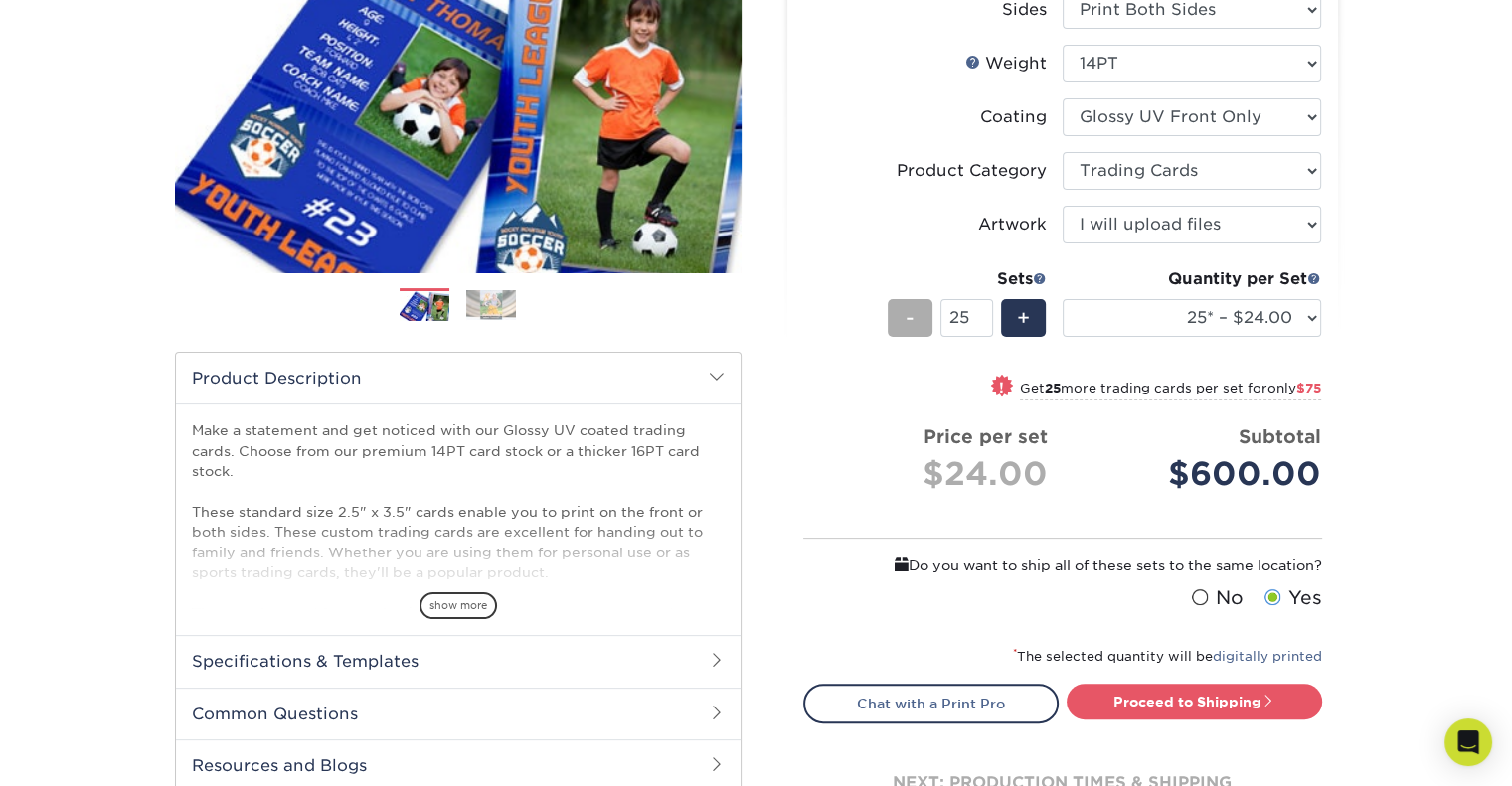 click on "-" at bounding box center (910, 318) 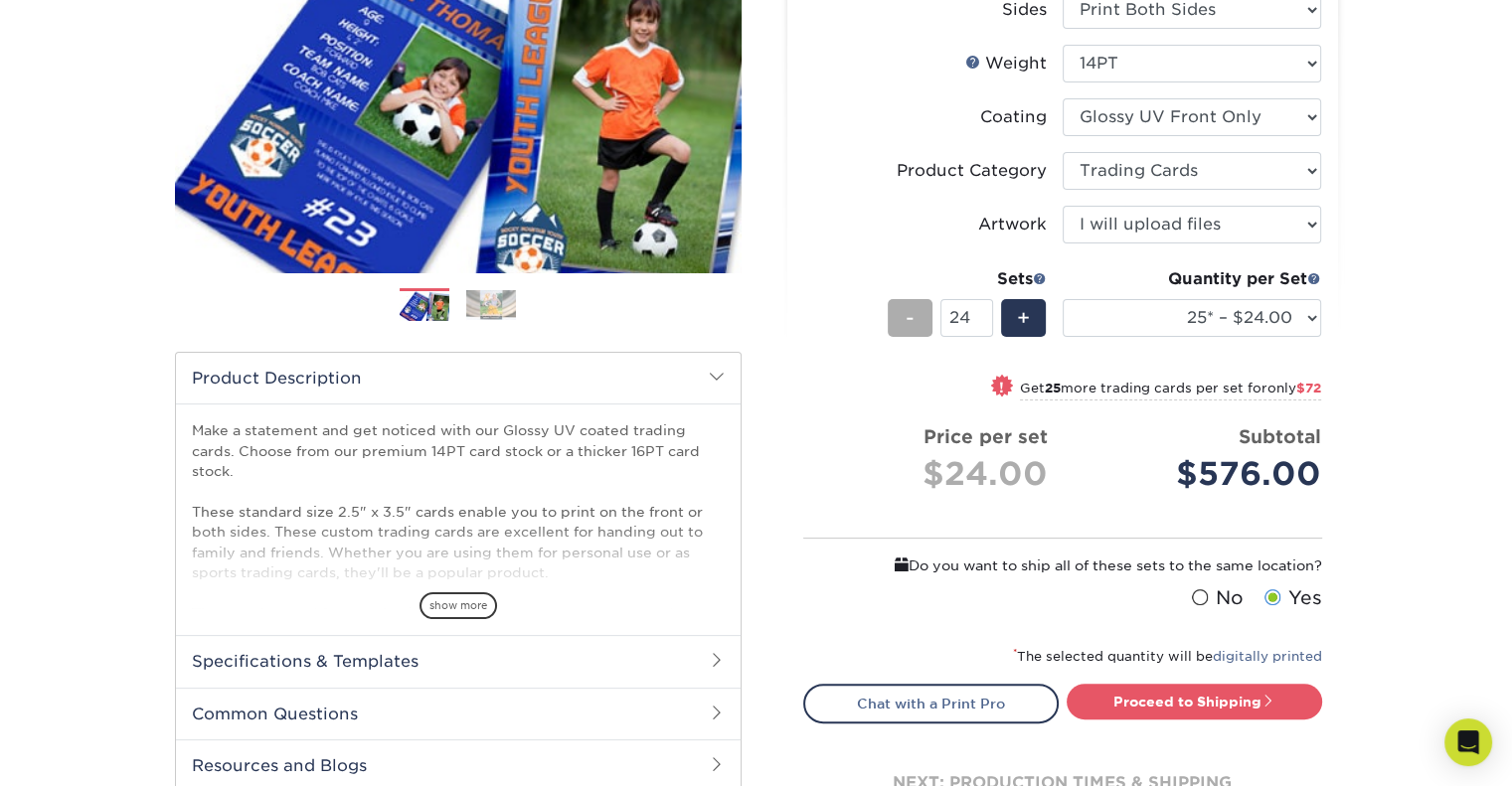 click on "-" at bounding box center [910, 318] 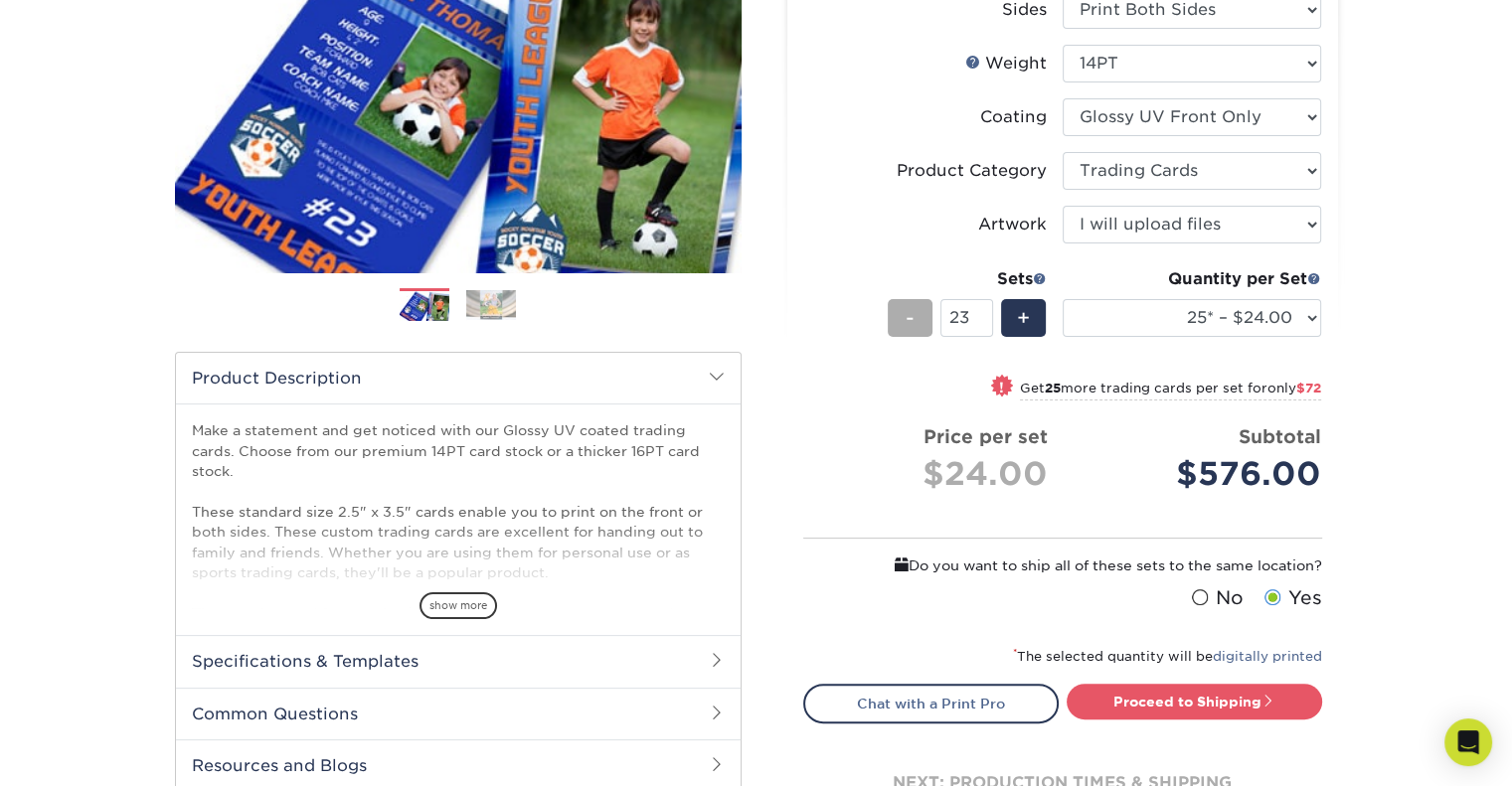 click on "-" at bounding box center (910, 318) 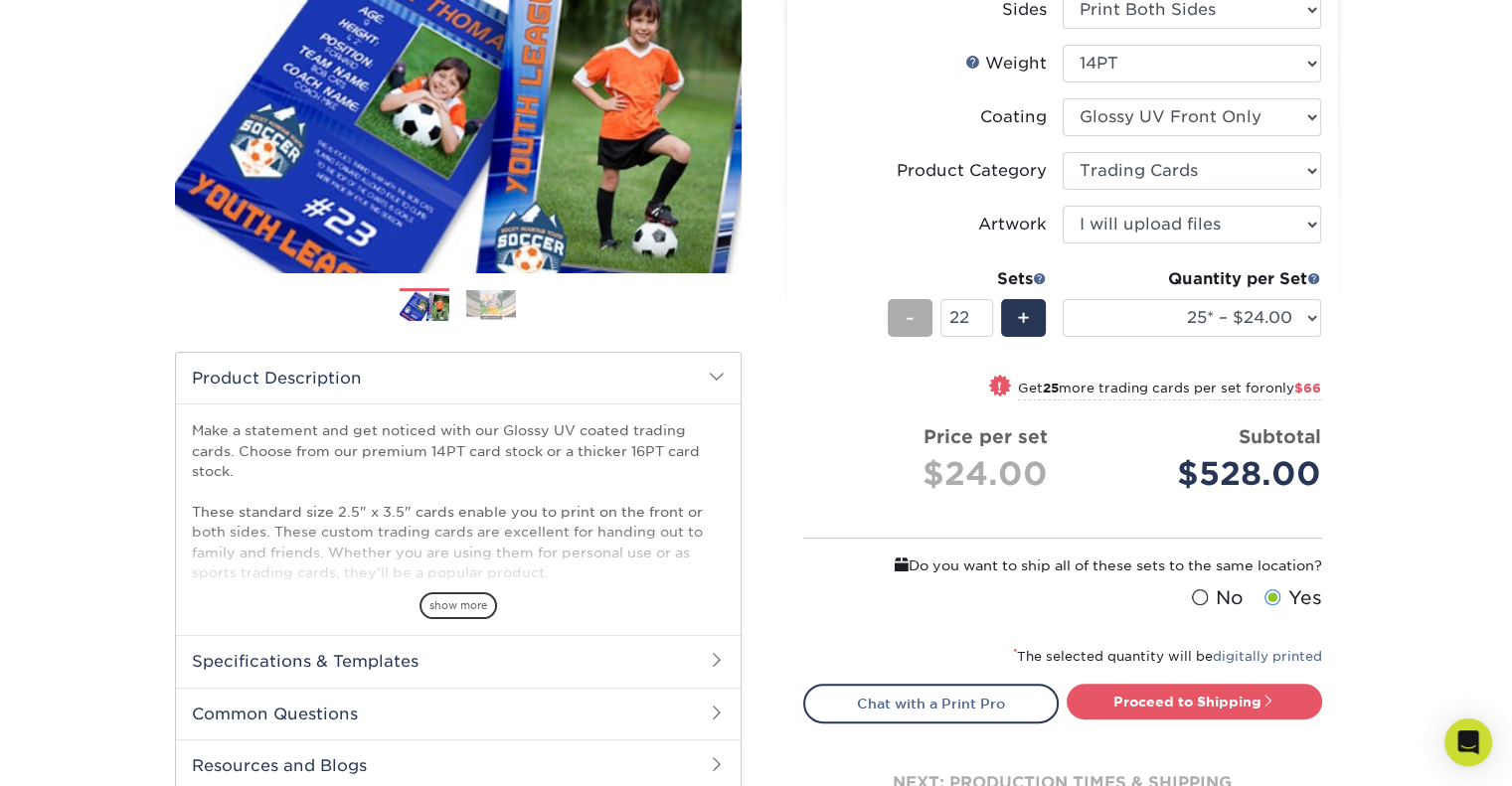 click on "-" at bounding box center (910, 318) 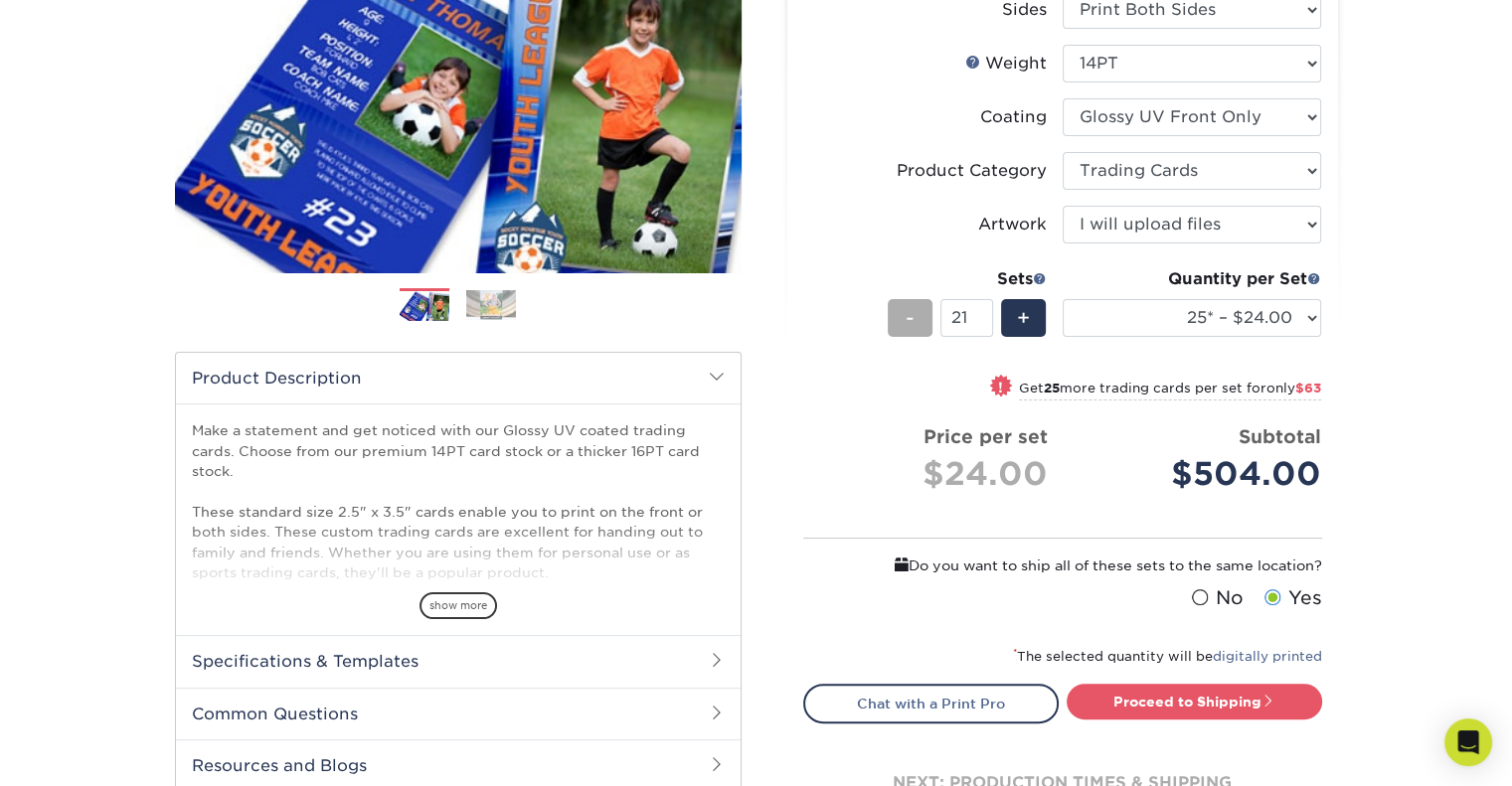 click on "-" at bounding box center (910, 318) 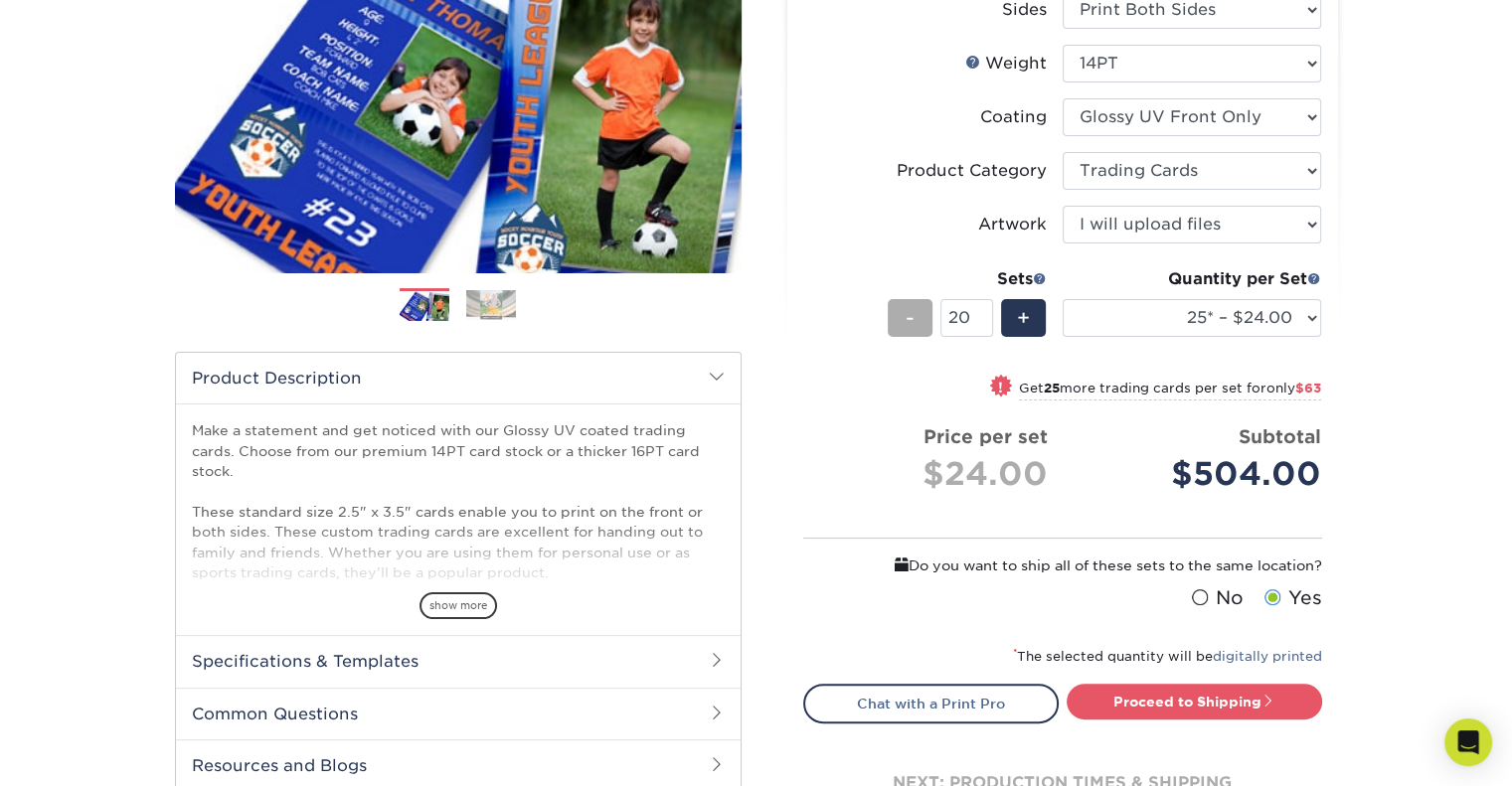 click on "-" at bounding box center [910, 318] 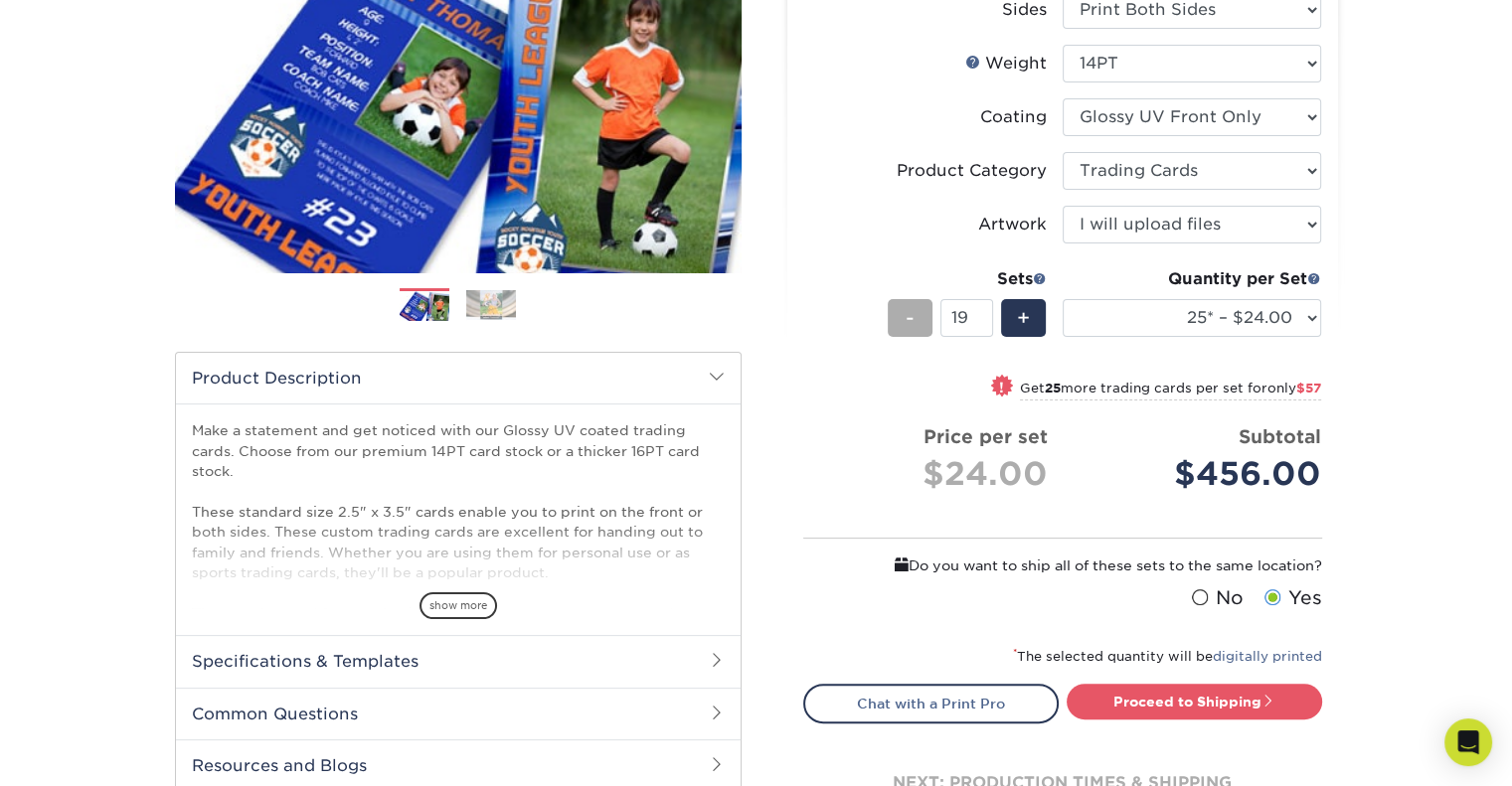 click on "-" at bounding box center (910, 318) 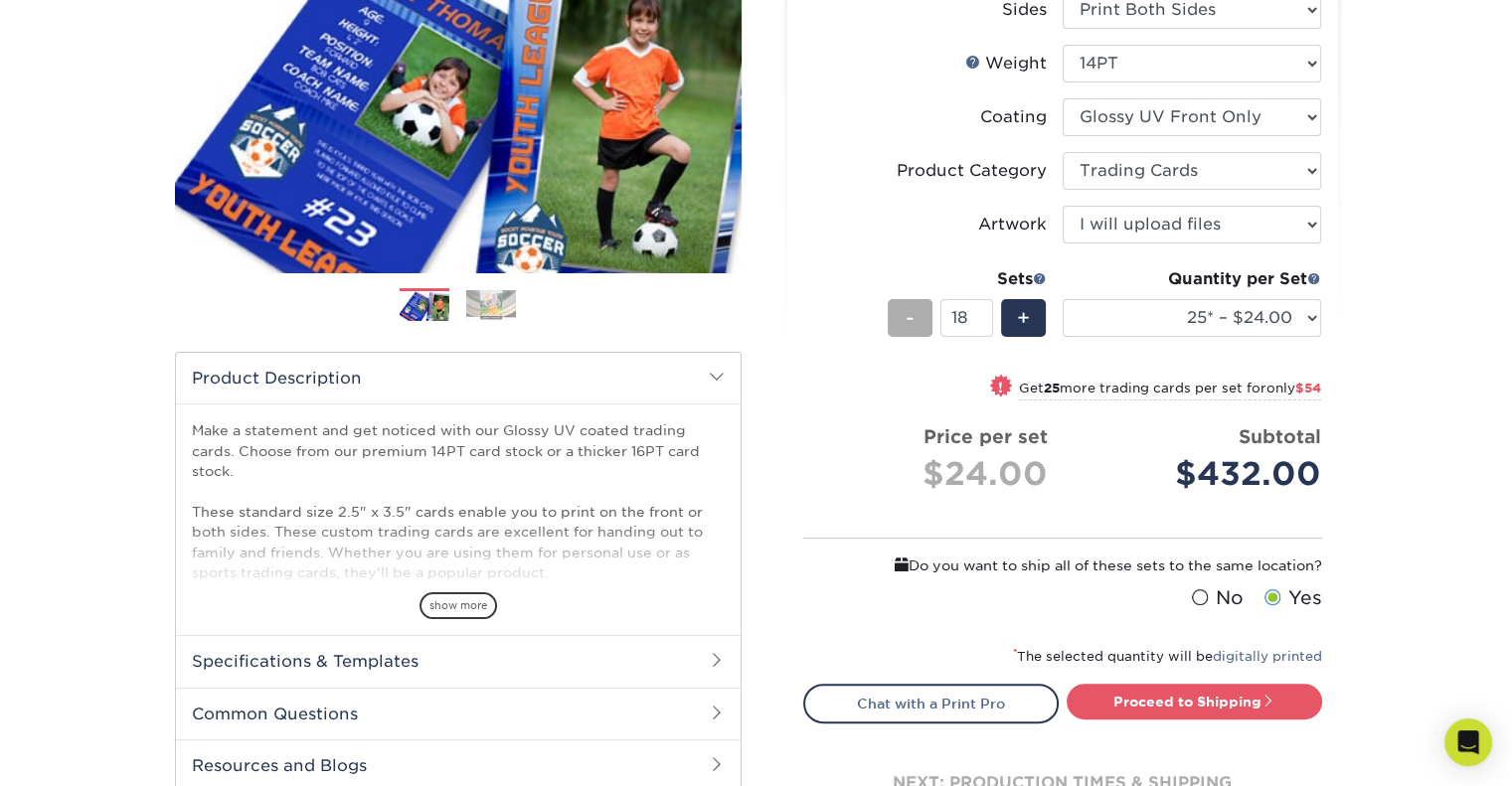 click on "-" at bounding box center (910, 318) 